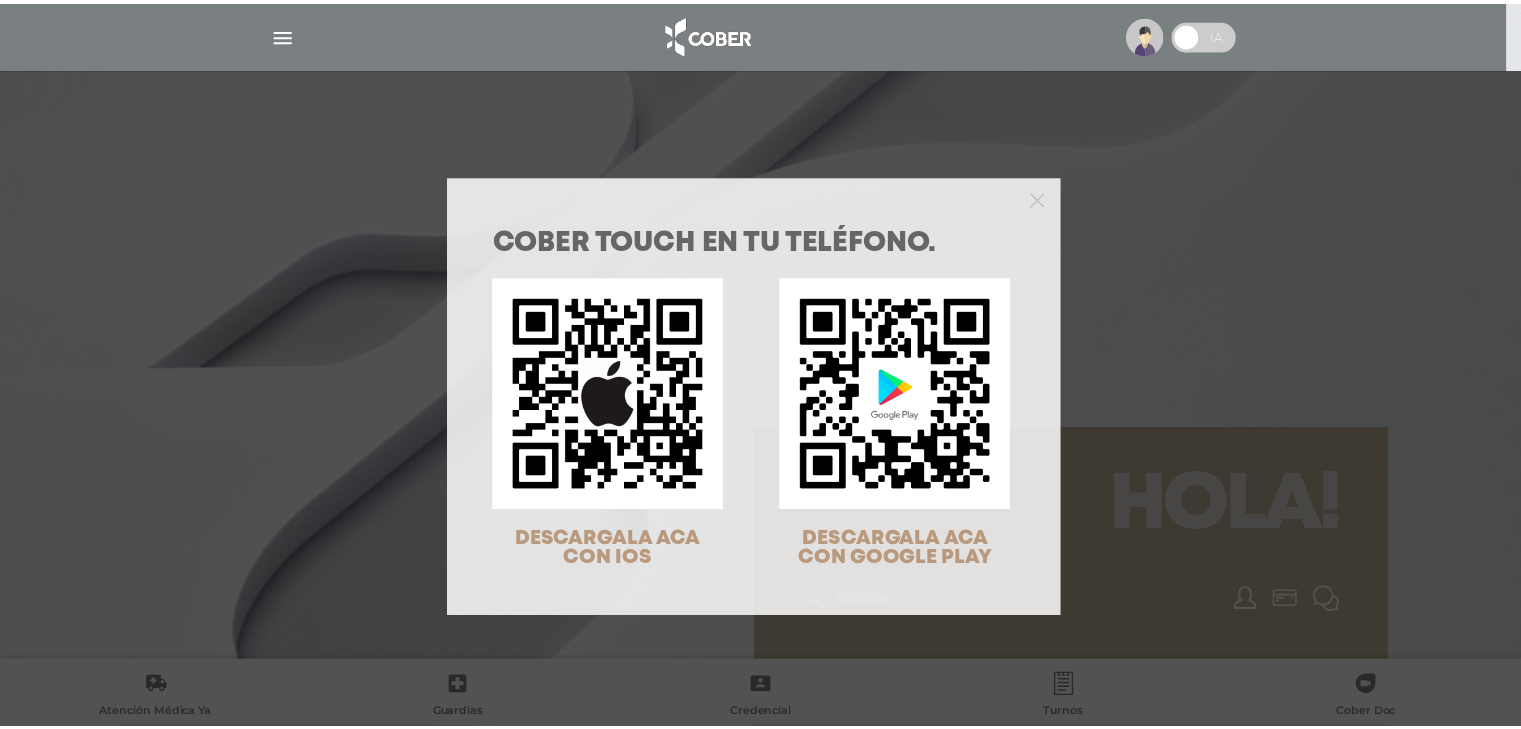 scroll, scrollTop: 0, scrollLeft: 0, axis: both 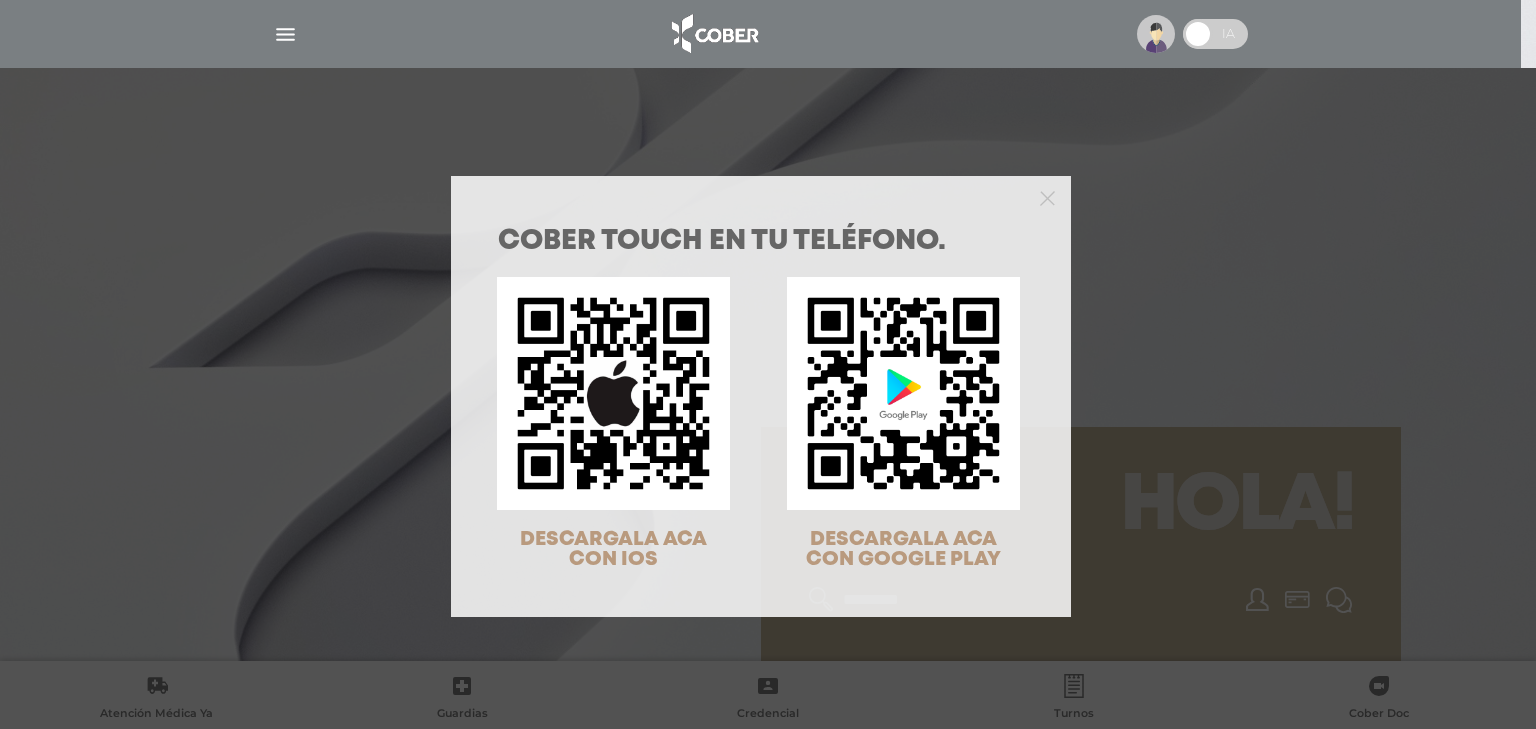 drag, startPoint x: 1185, startPoint y: 181, endPoint x: 1090, endPoint y: 205, distance: 97.984695 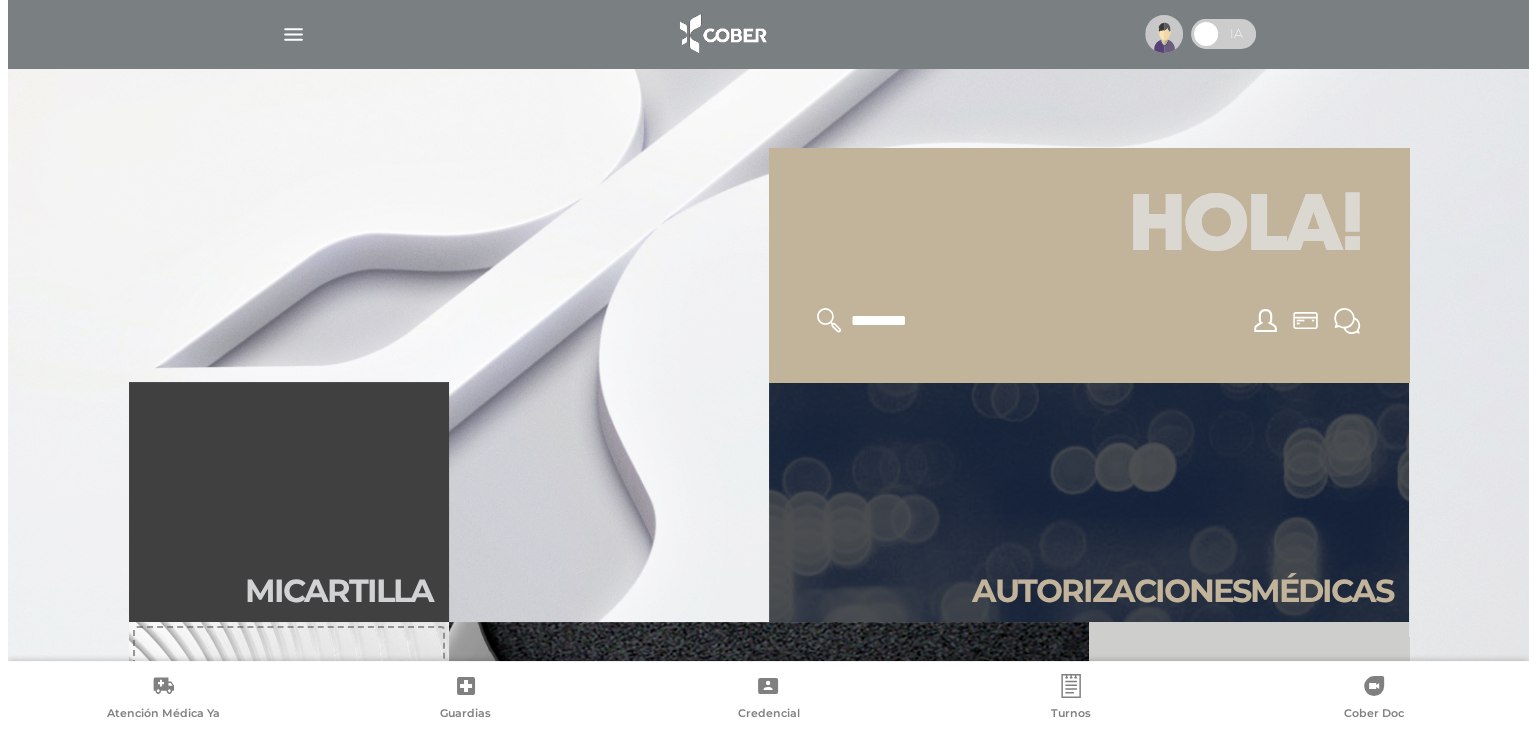 scroll, scrollTop: 0, scrollLeft: 0, axis: both 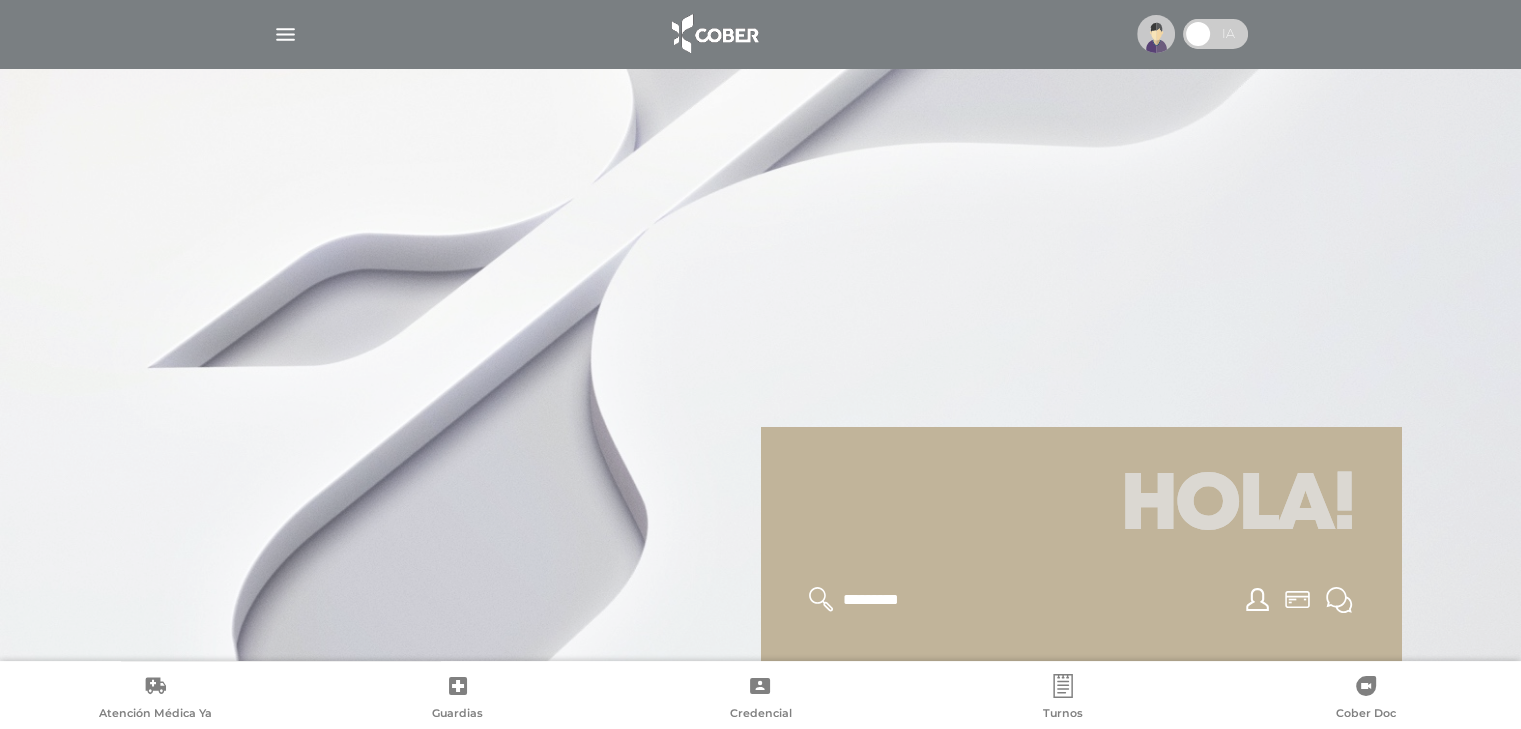 click at bounding box center (285, 34) 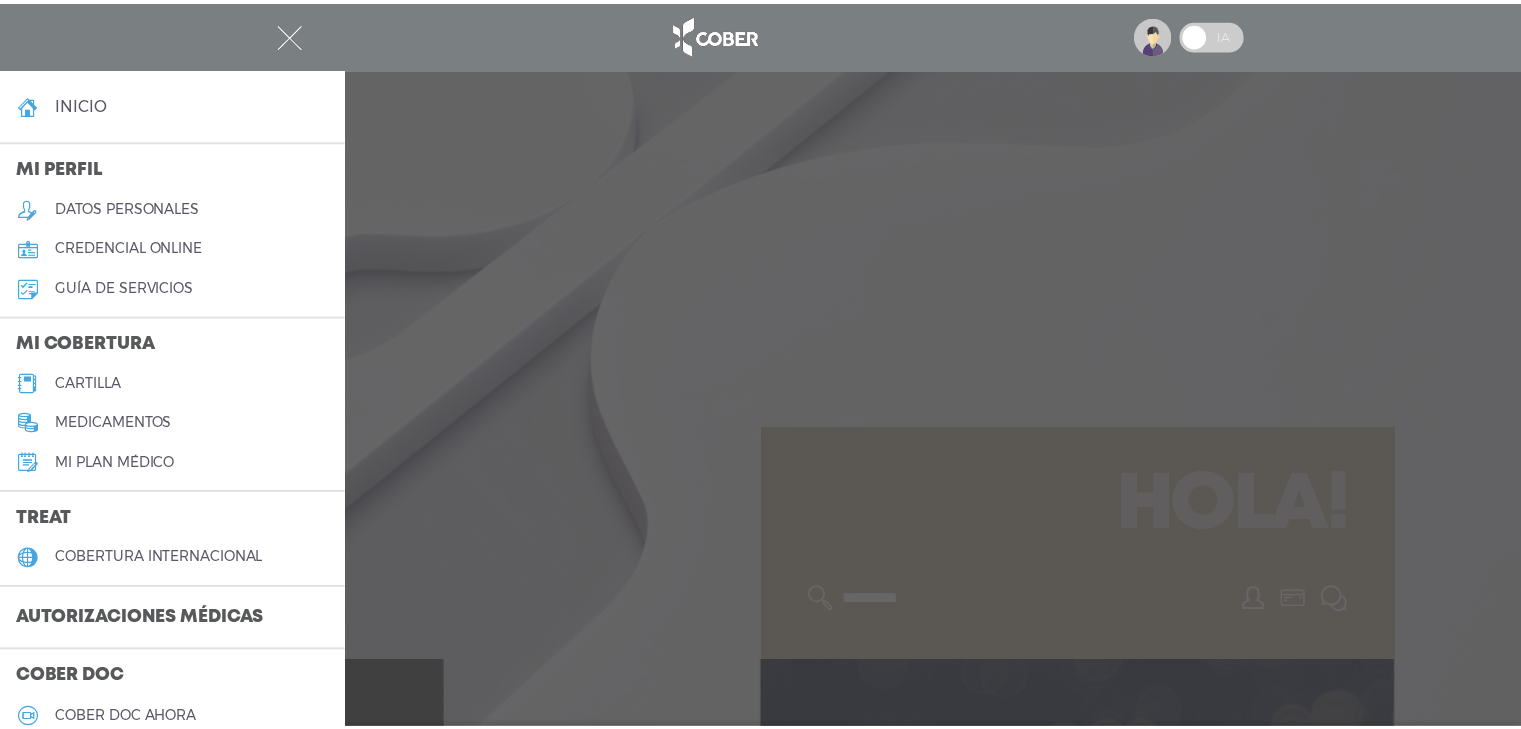 scroll, scrollTop: 500, scrollLeft: 0, axis: vertical 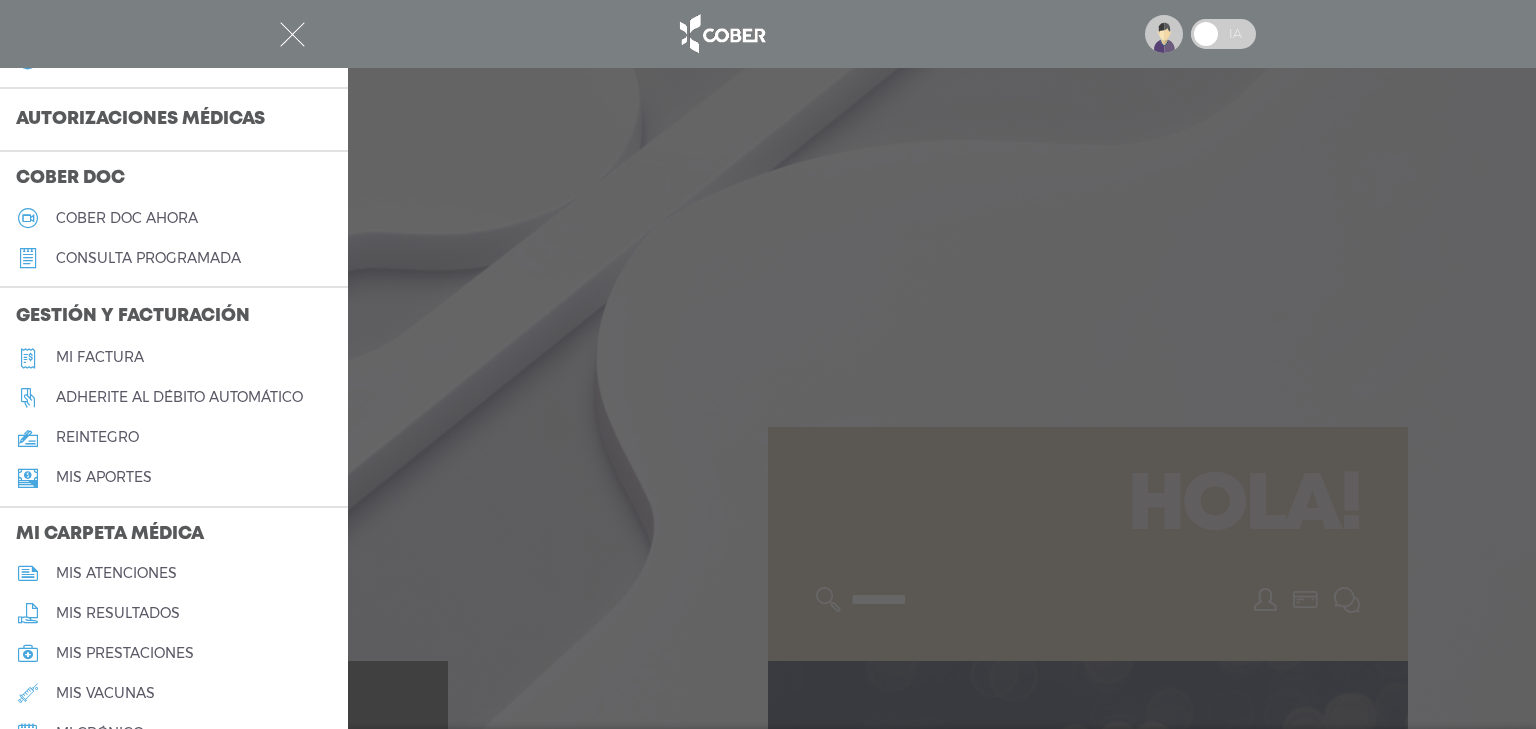 click on "reintegro" at bounding box center [97, 437] 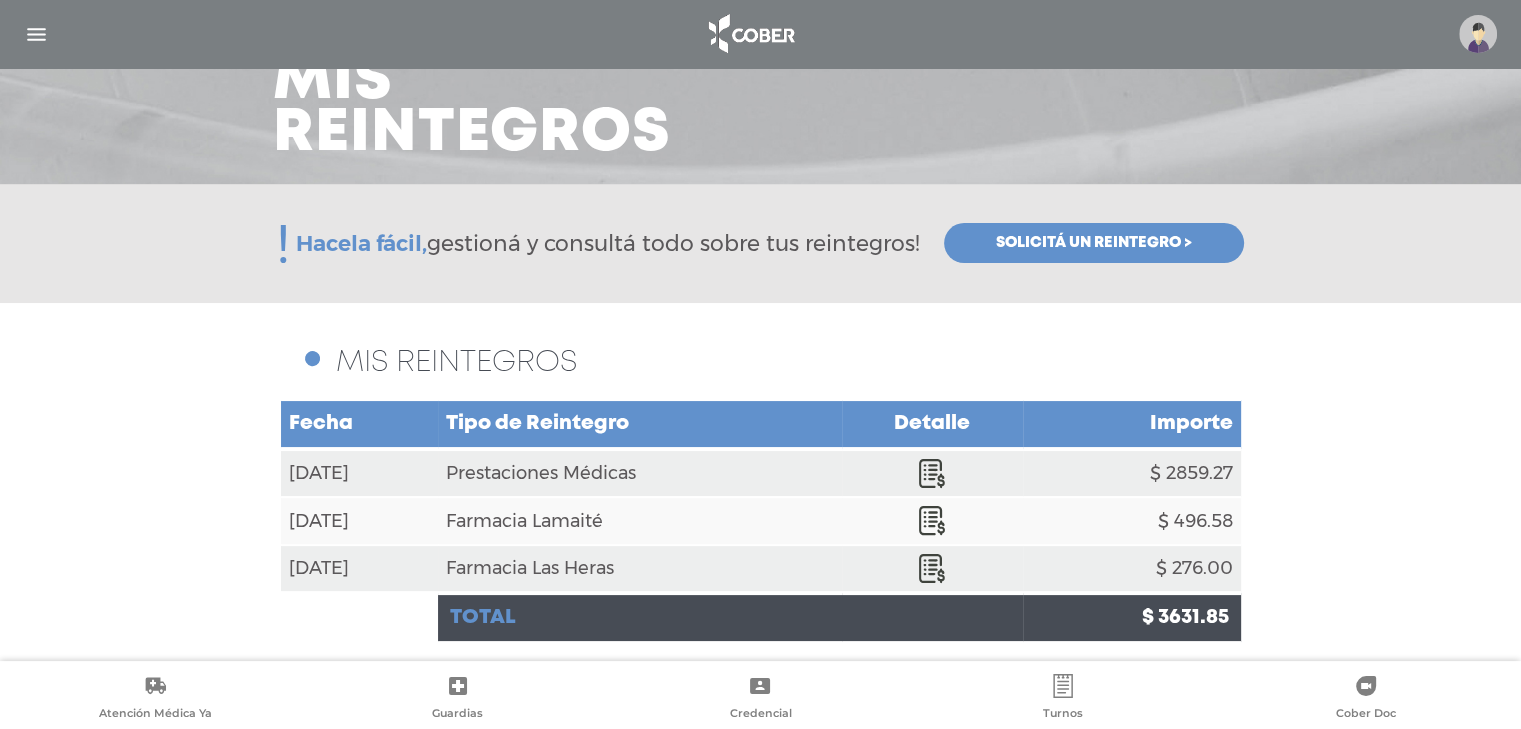 scroll, scrollTop: 131, scrollLeft: 0, axis: vertical 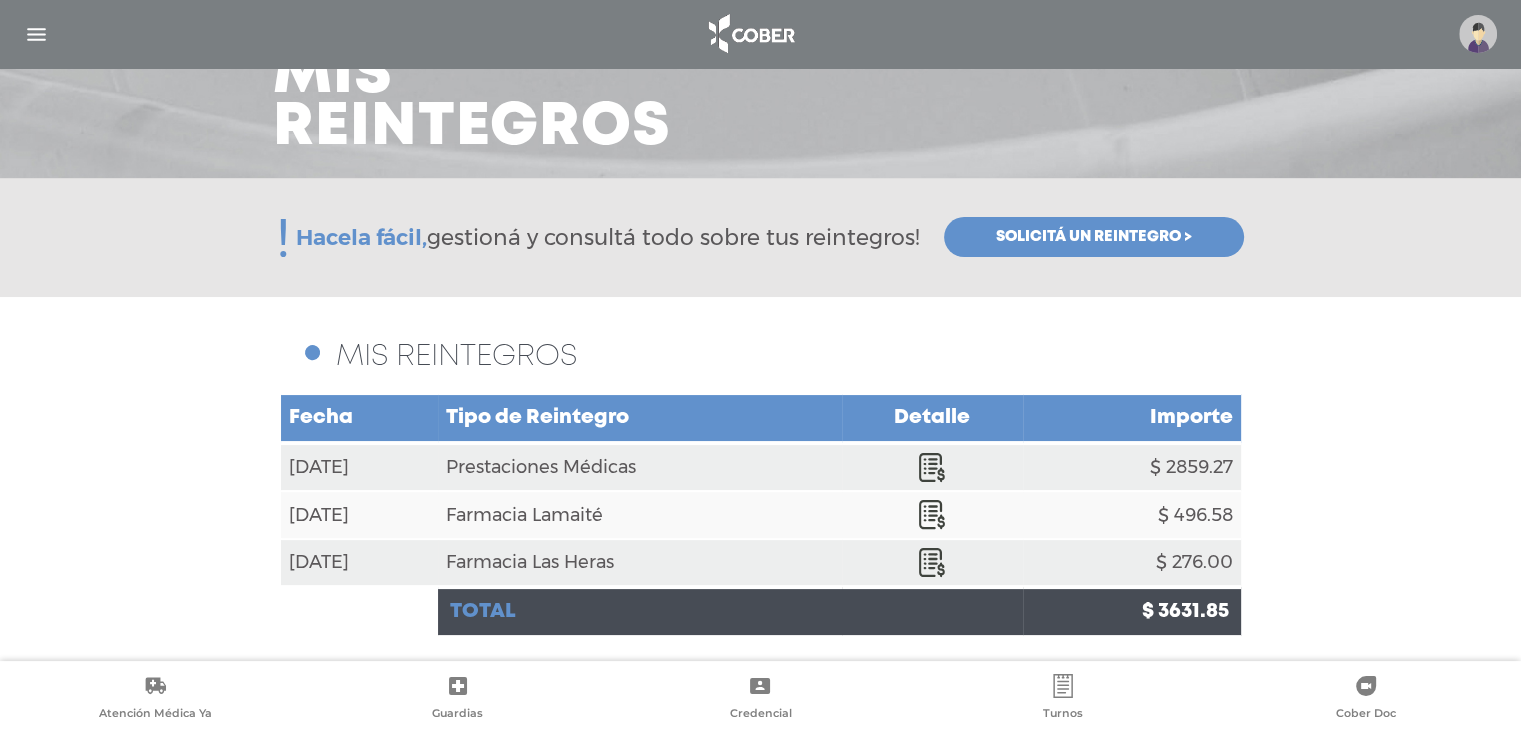 click at bounding box center [36, 34] 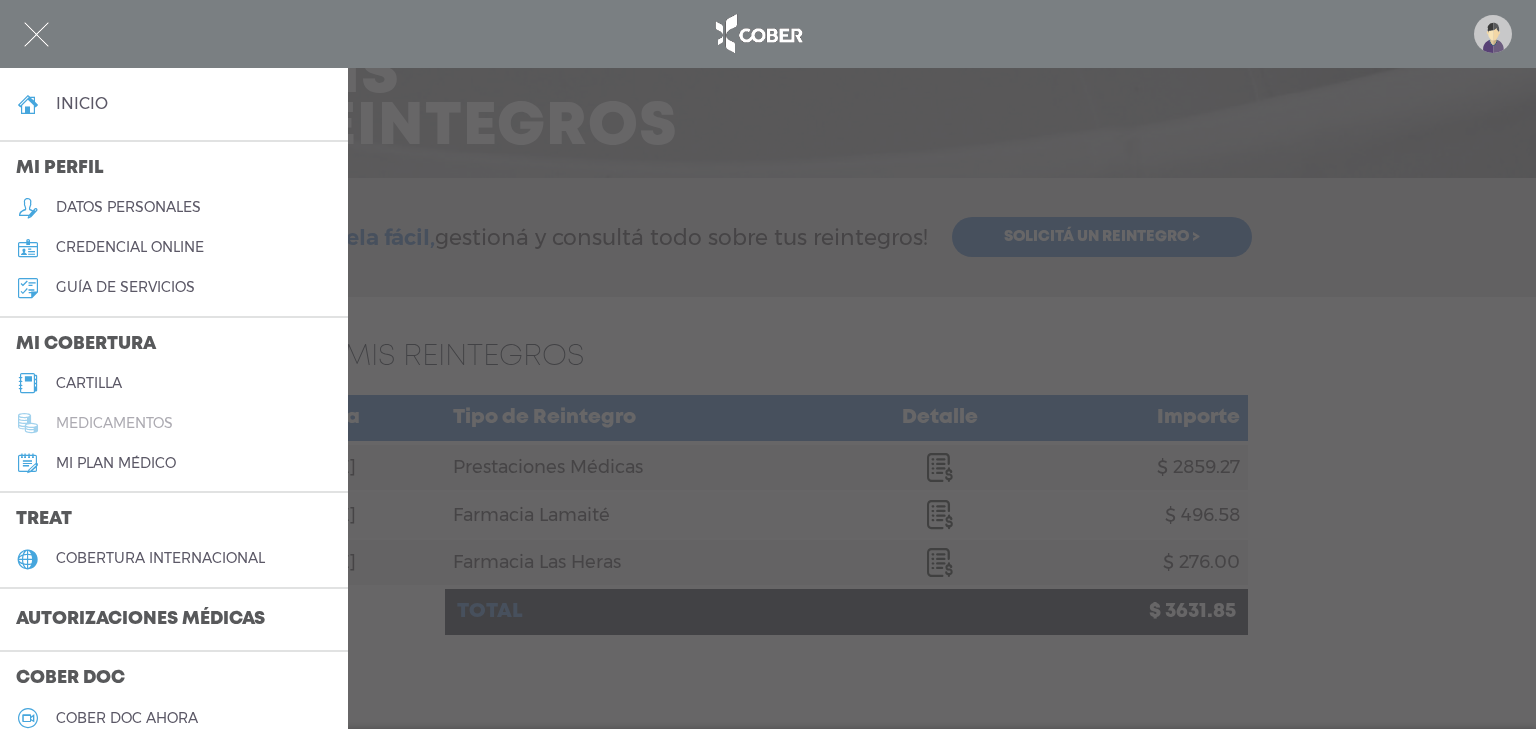 click on "medicamentos" at bounding box center (114, 423) 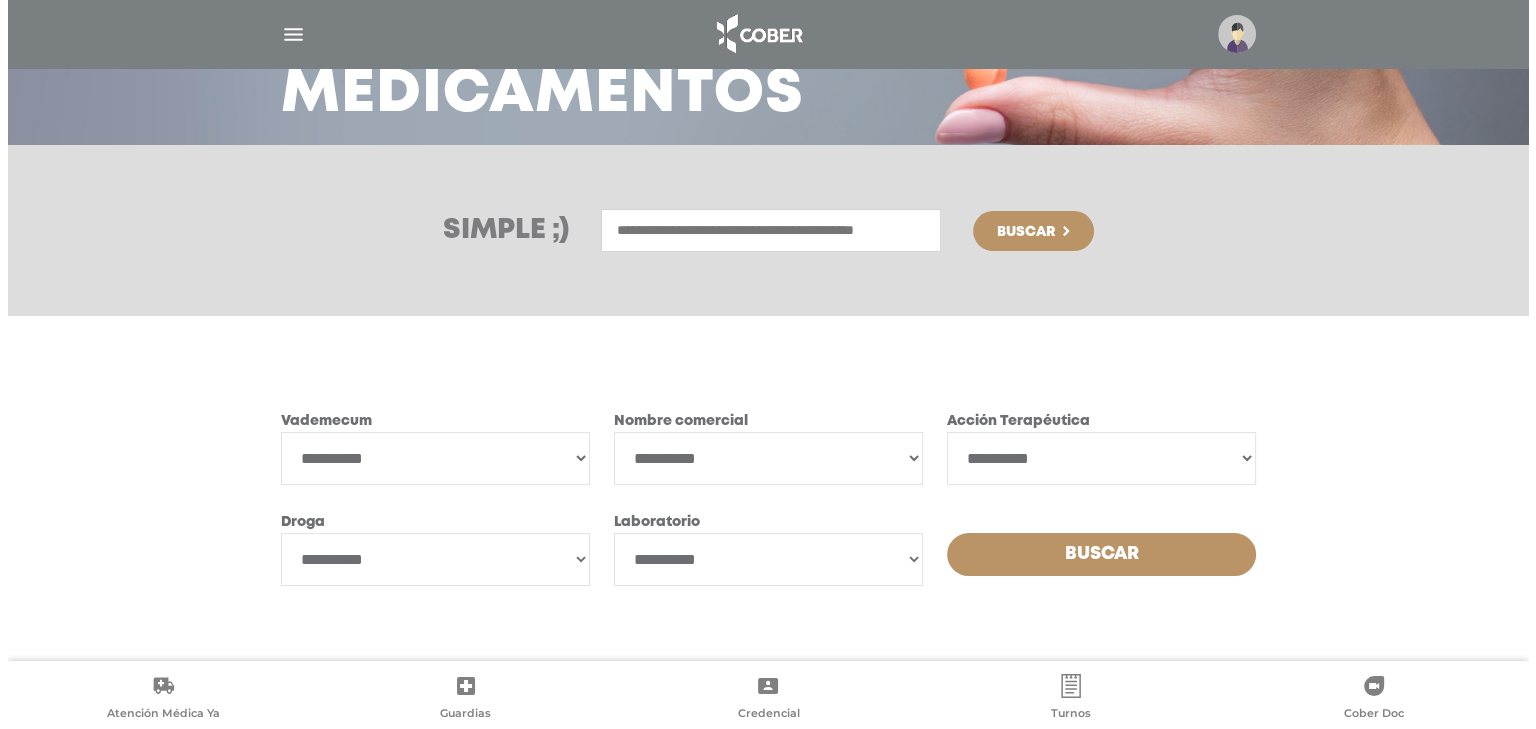 scroll, scrollTop: 0, scrollLeft: 0, axis: both 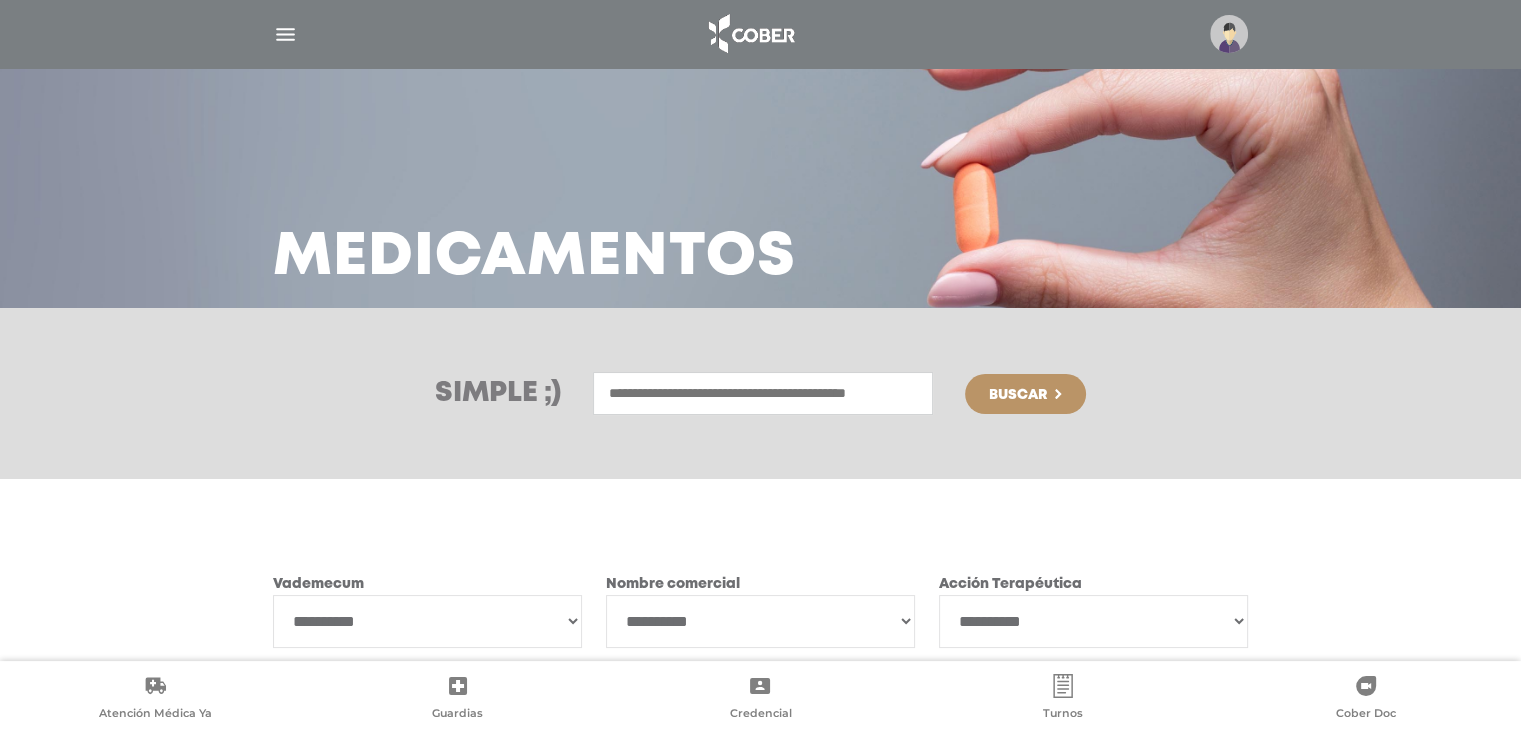 click at bounding box center (285, 34) 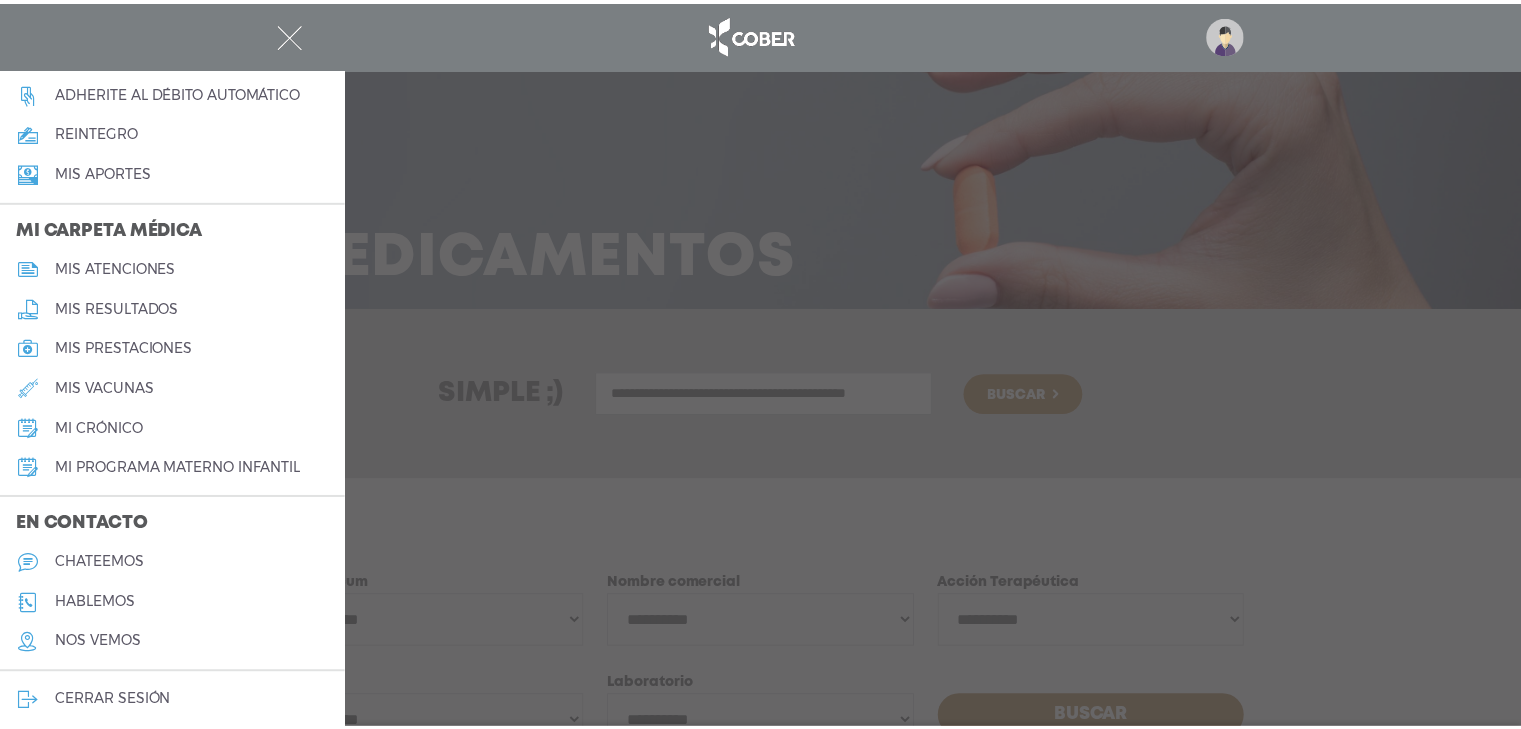 scroll, scrollTop: 813, scrollLeft: 0, axis: vertical 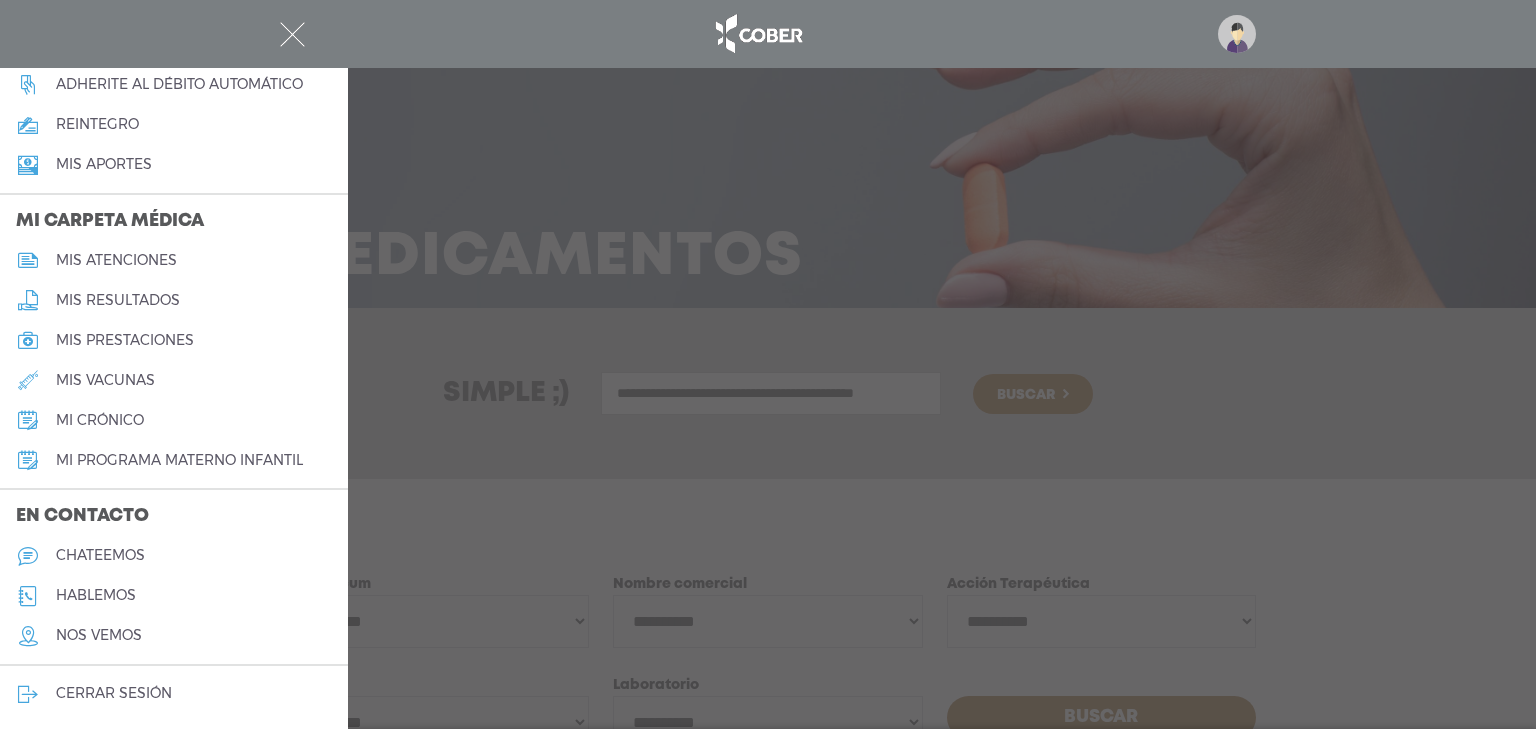 click on "mi crónico" at bounding box center [174, 420] 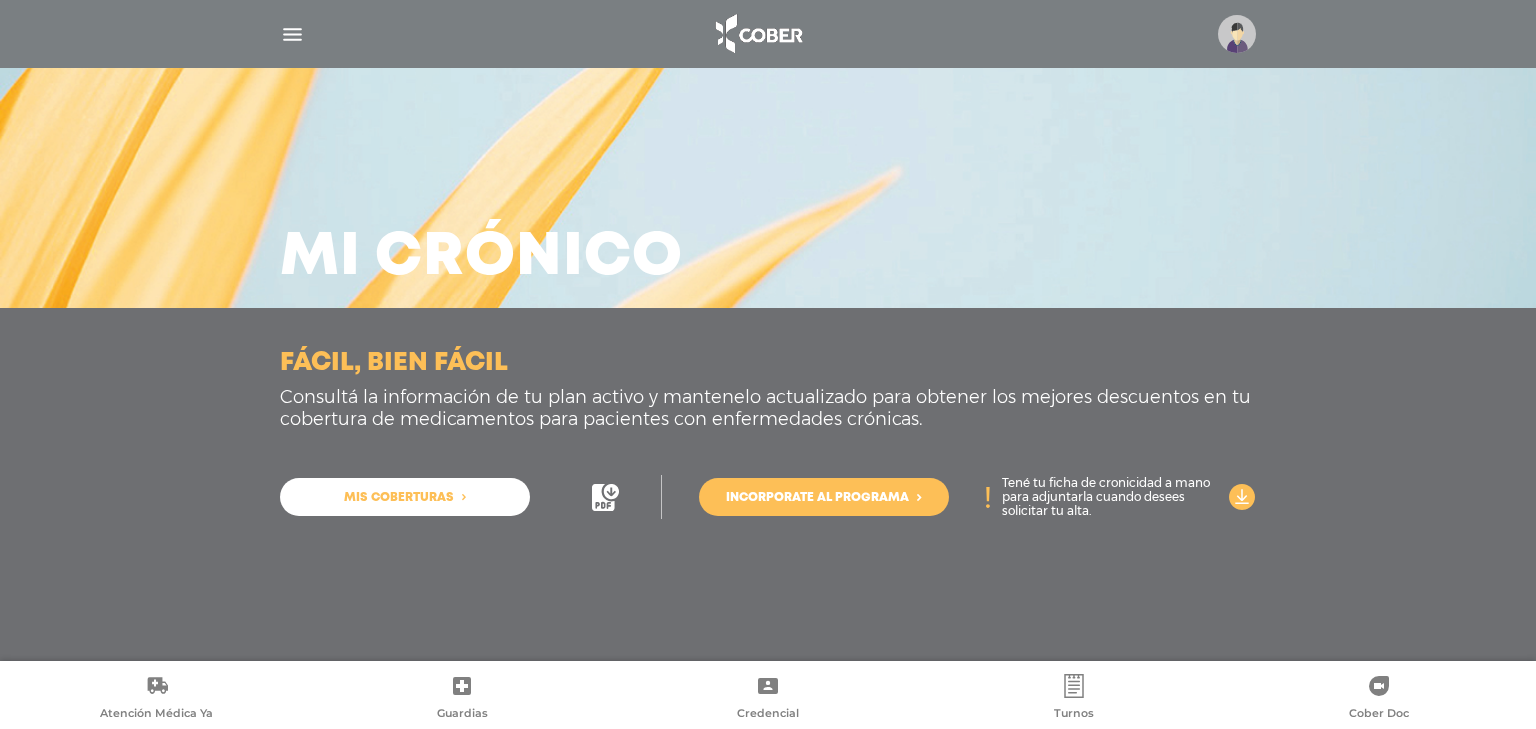 scroll, scrollTop: 0, scrollLeft: 0, axis: both 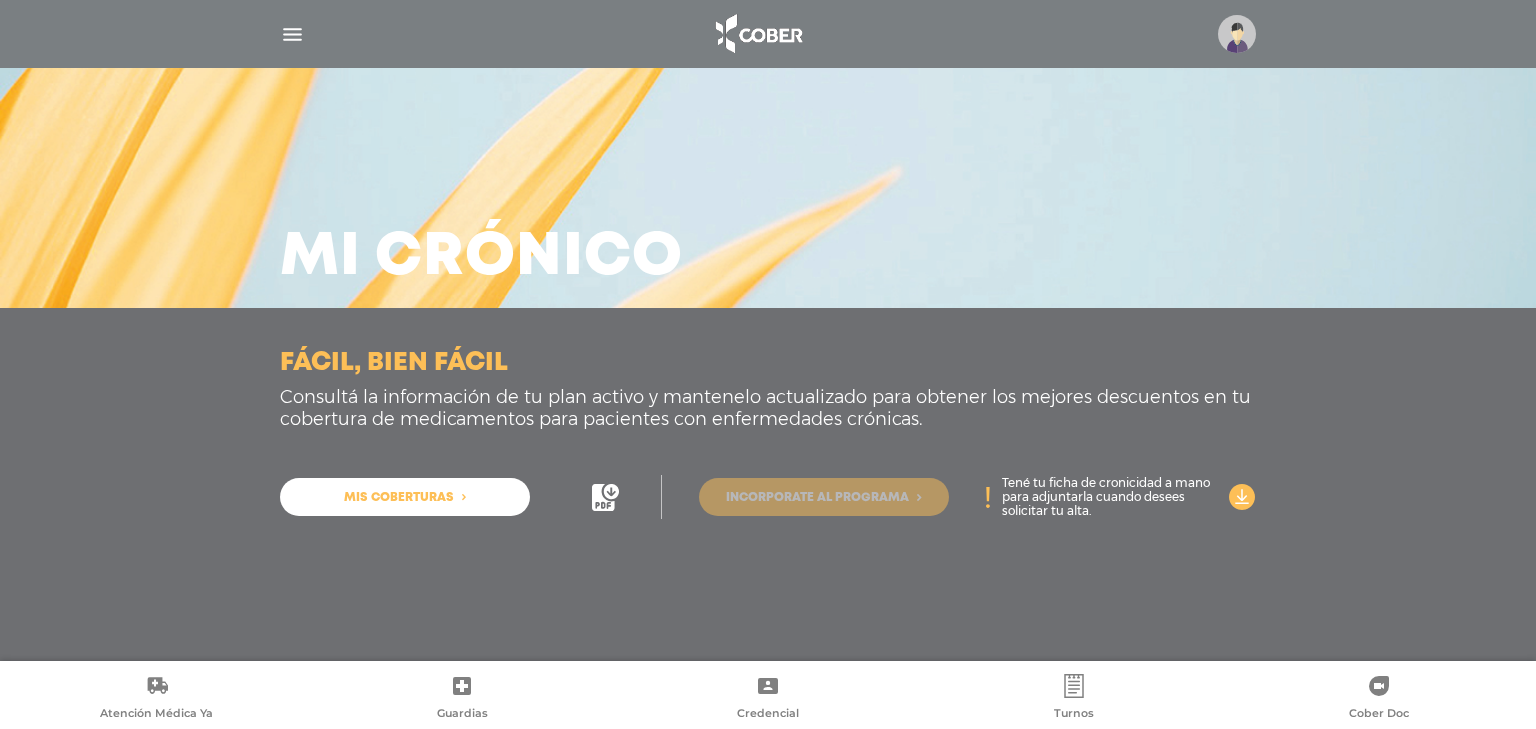 click on "Incorporate al programa" at bounding box center (817, 498) 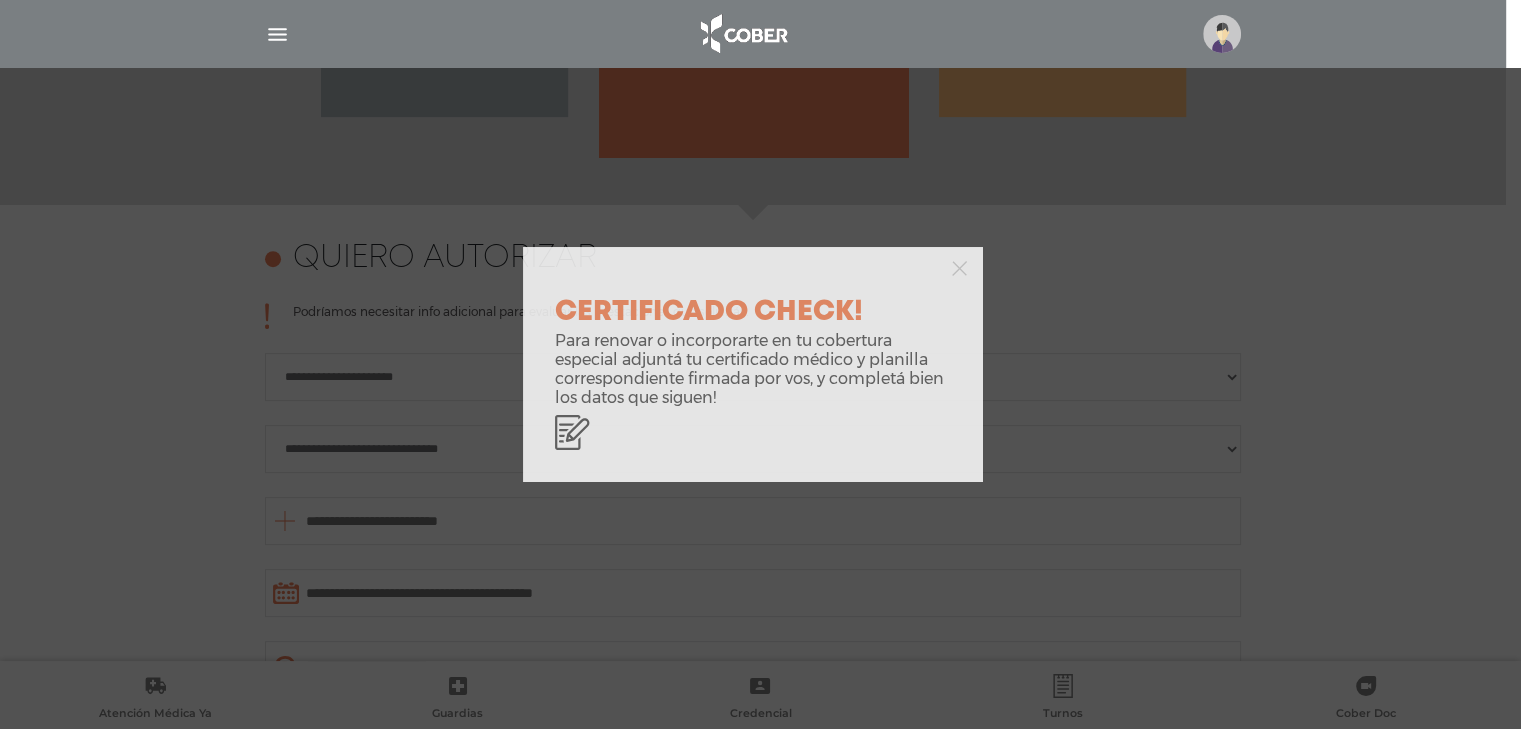 scroll, scrollTop: 888, scrollLeft: 0, axis: vertical 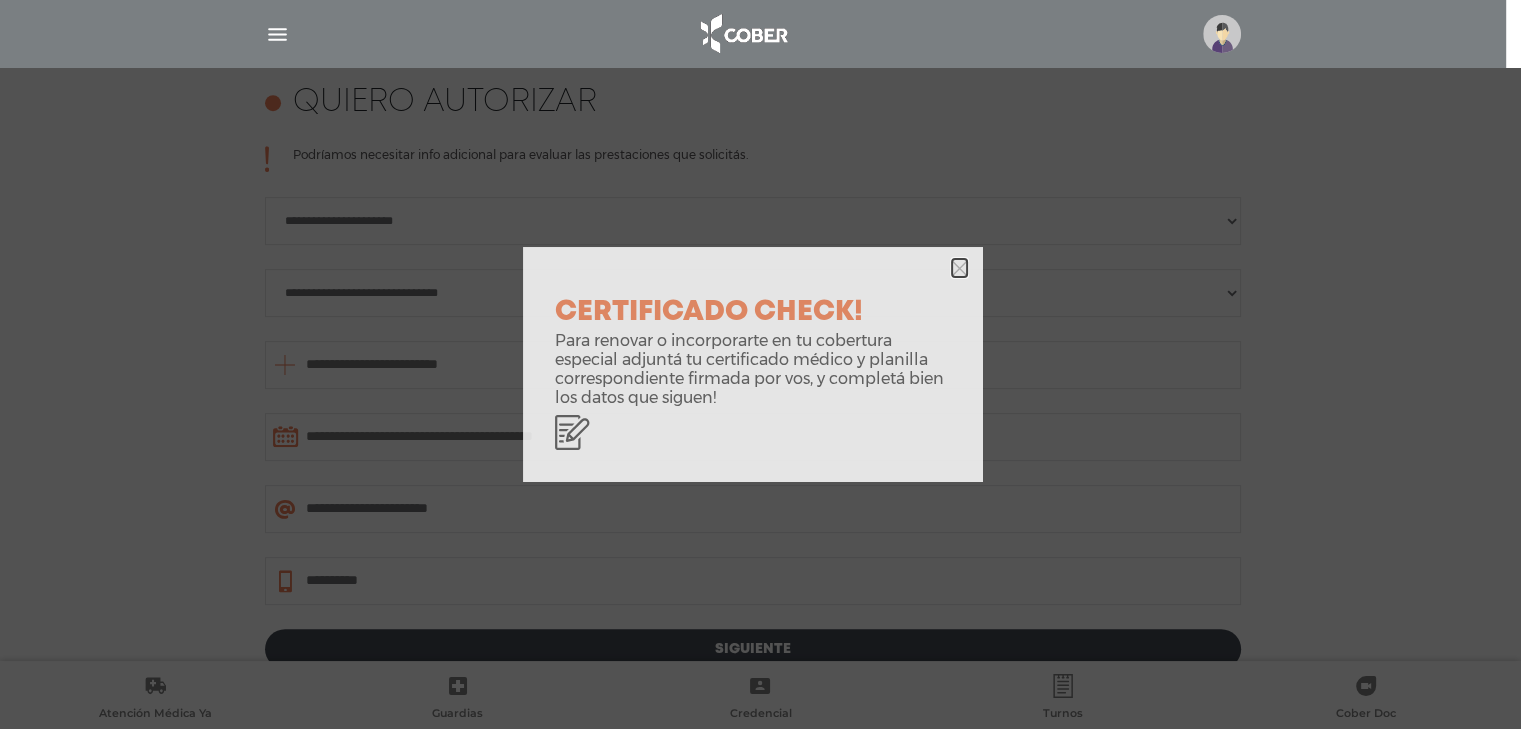 click 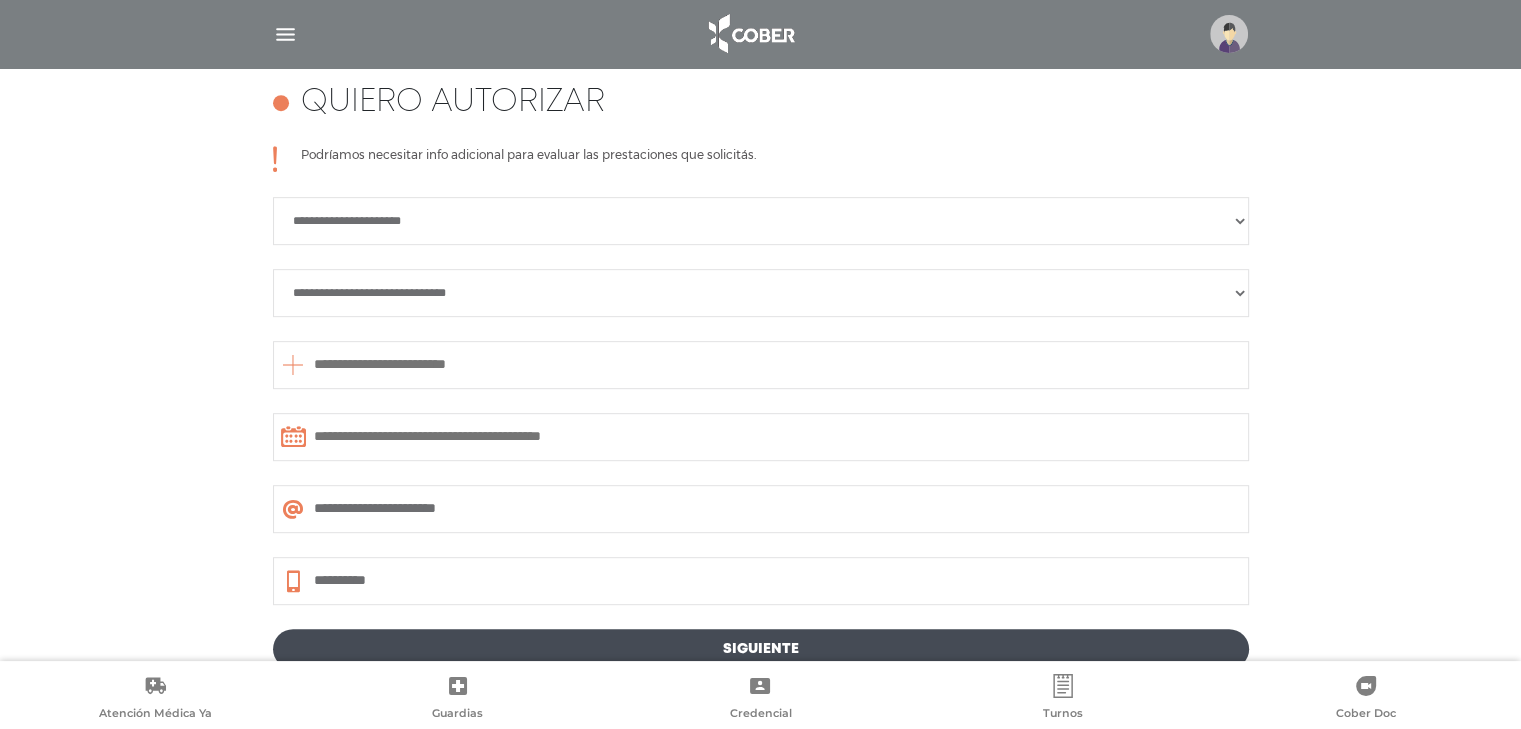 click on "**********" at bounding box center [761, 221] 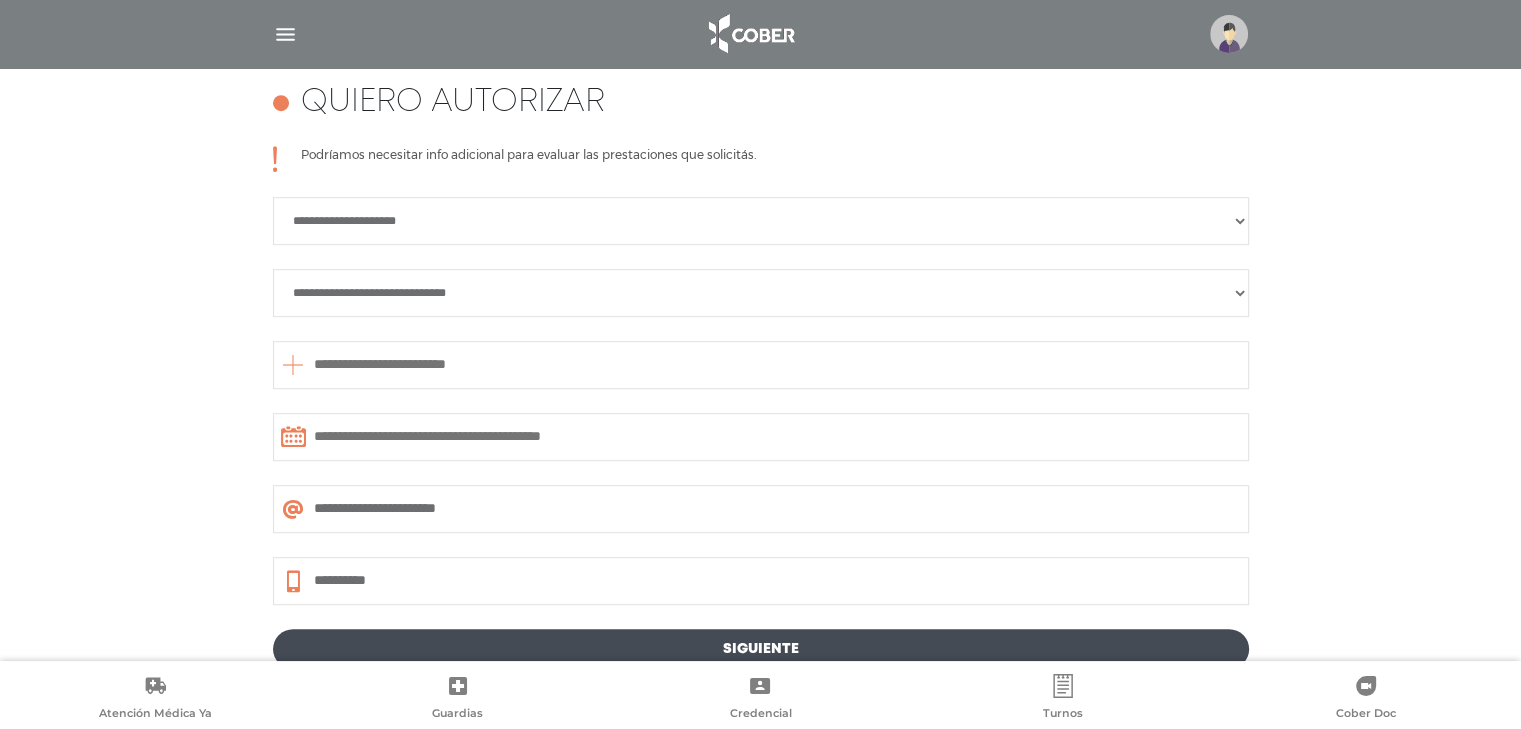 click on "**********" at bounding box center [761, 293] 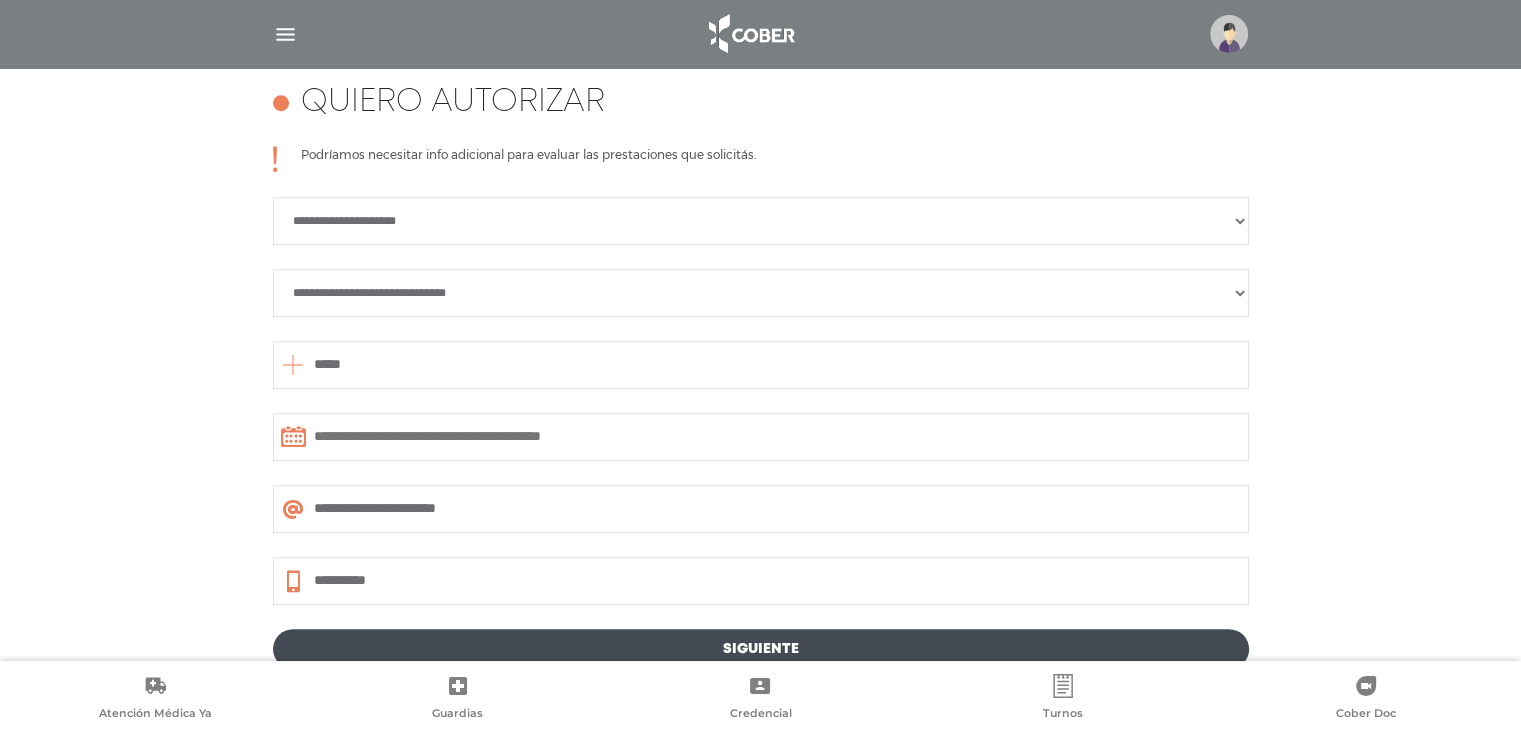 type on "*****" 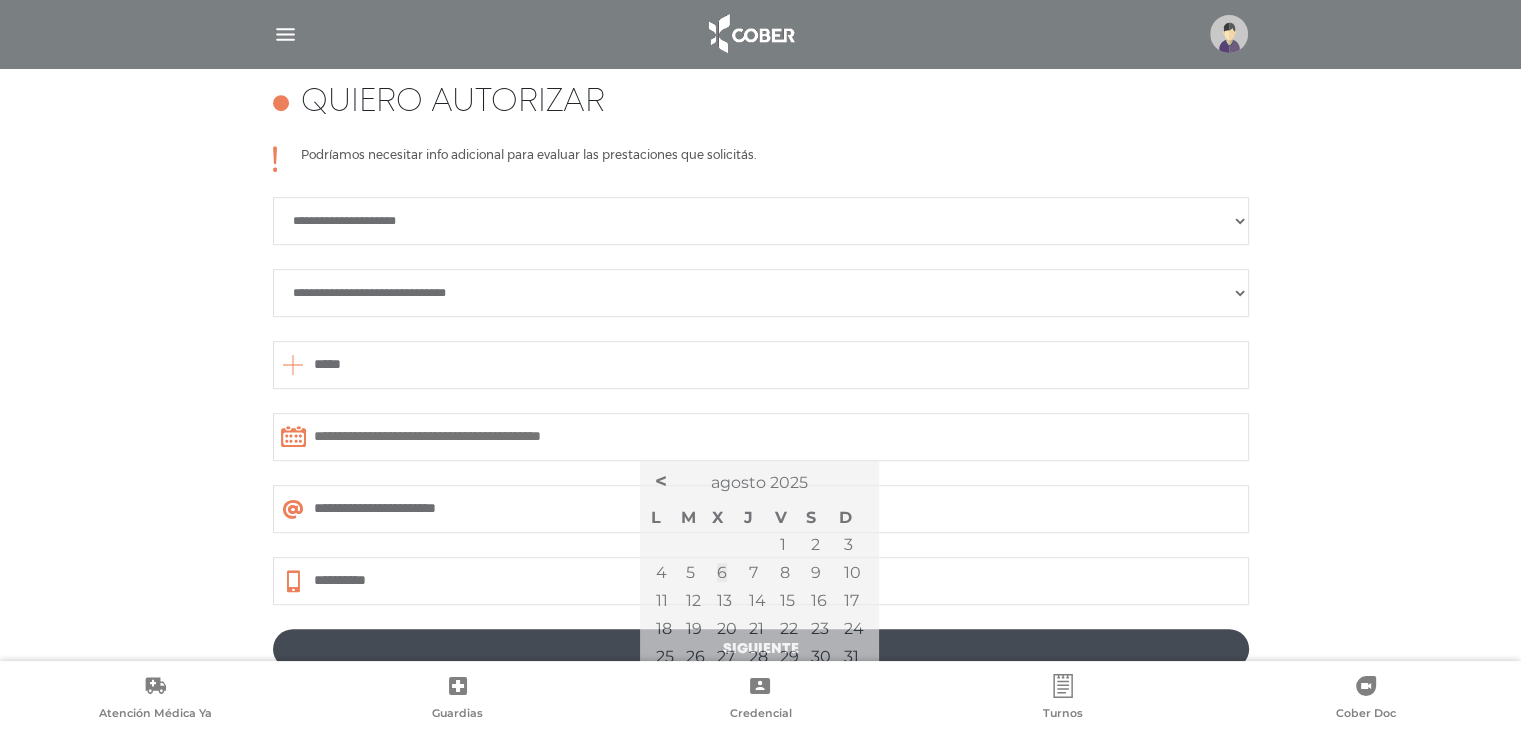 click at bounding box center (761, 437) 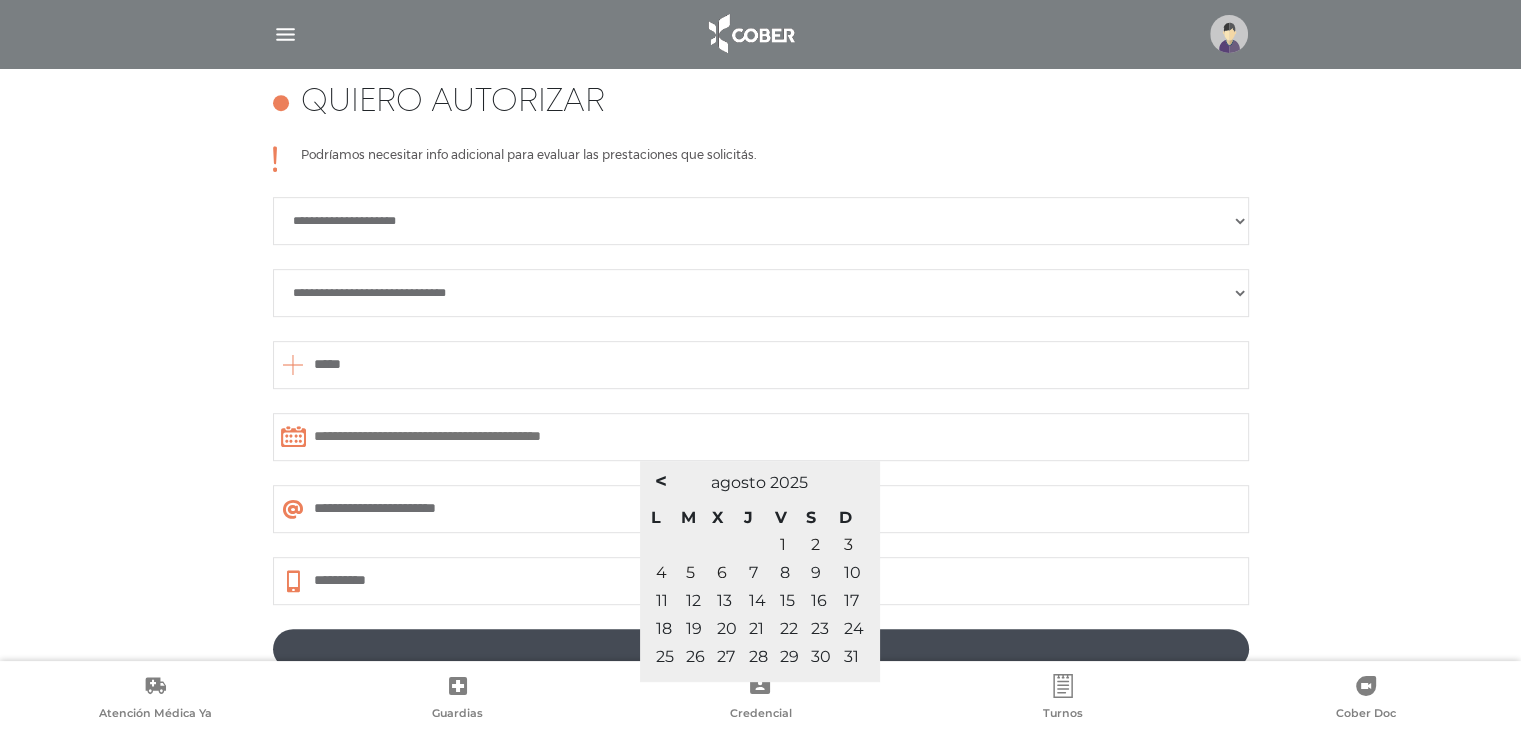 click on "7" at bounding box center [753, 572] 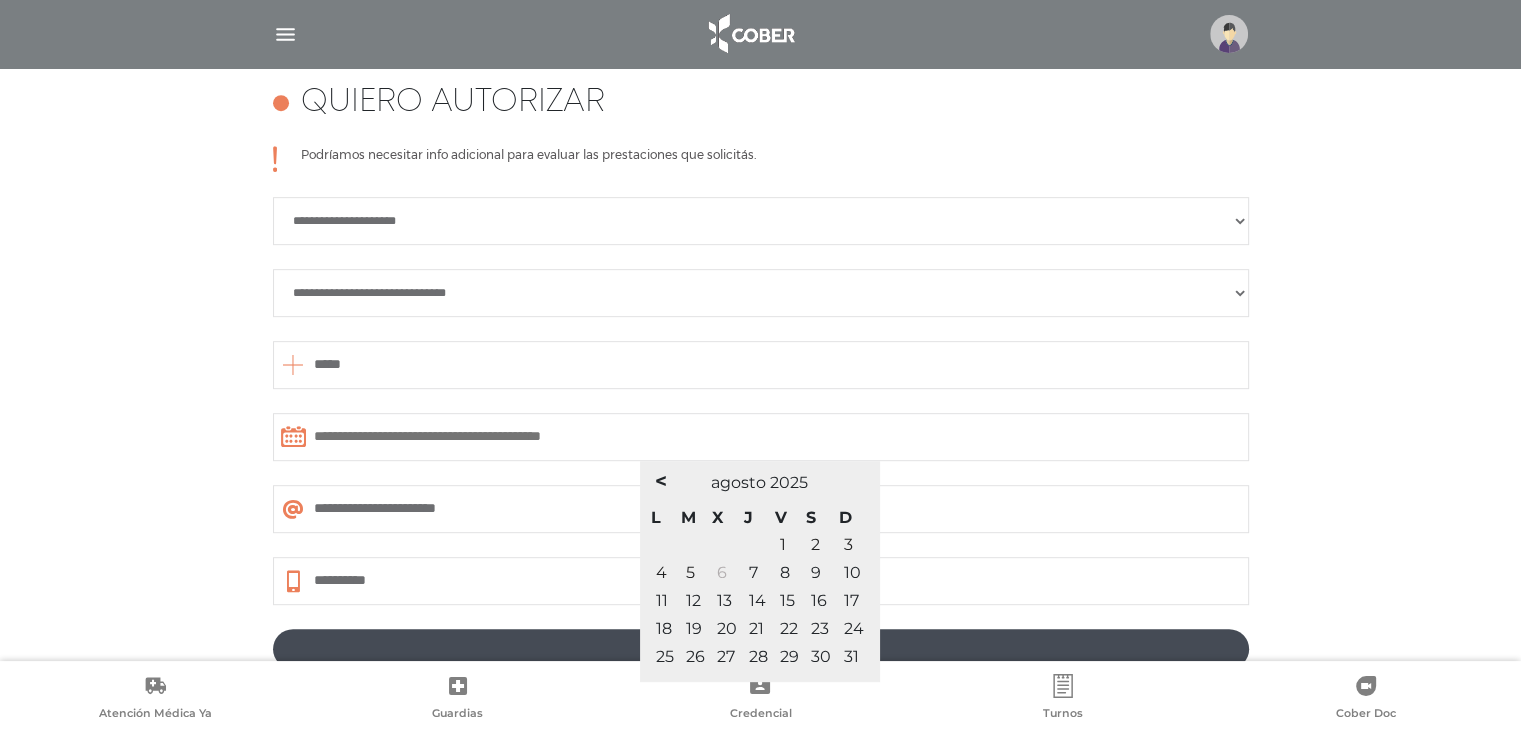 drag, startPoint x: 716, startPoint y: 573, endPoint x: 726, endPoint y: 577, distance: 10.770329 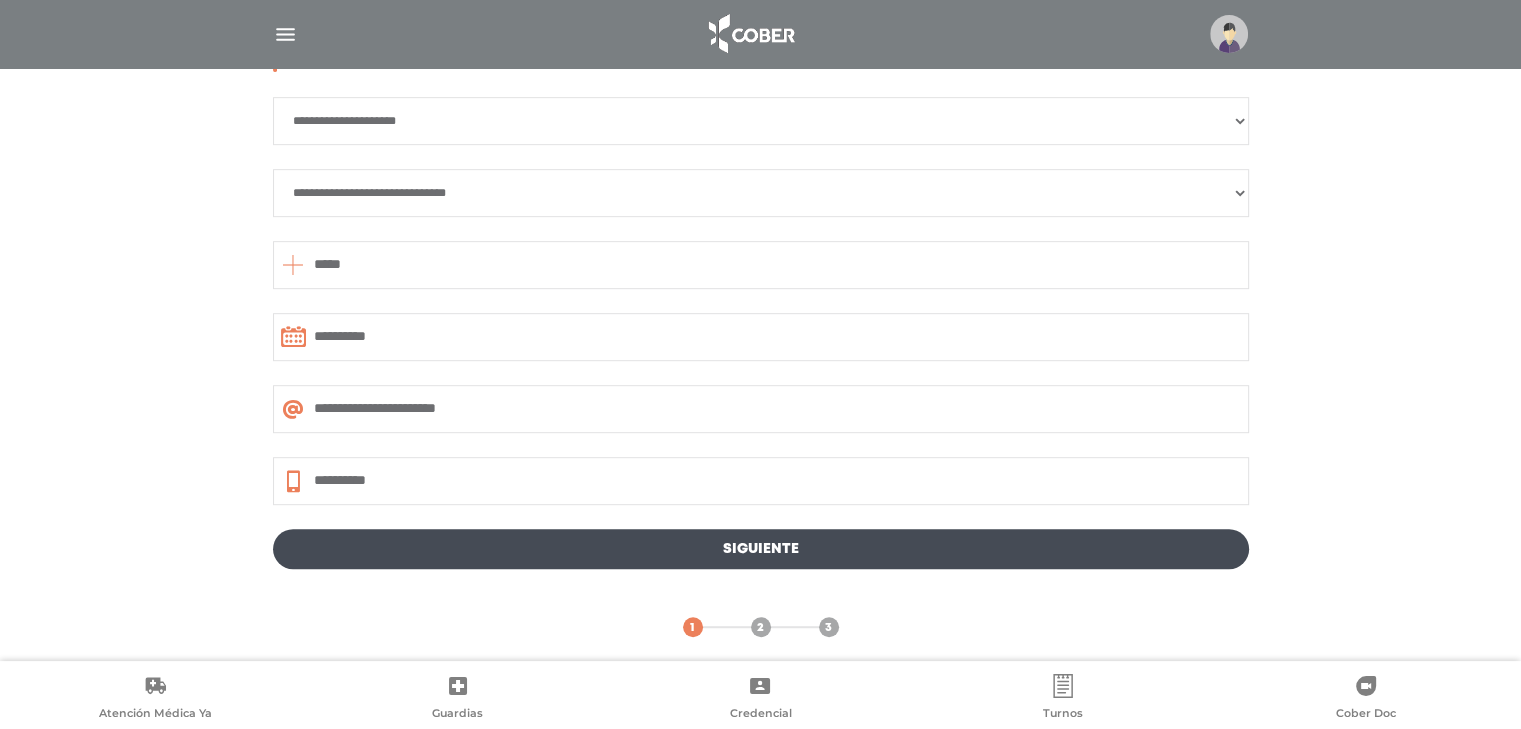 scroll, scrollTop: 999, scrollLeft: 0, axis: vertical 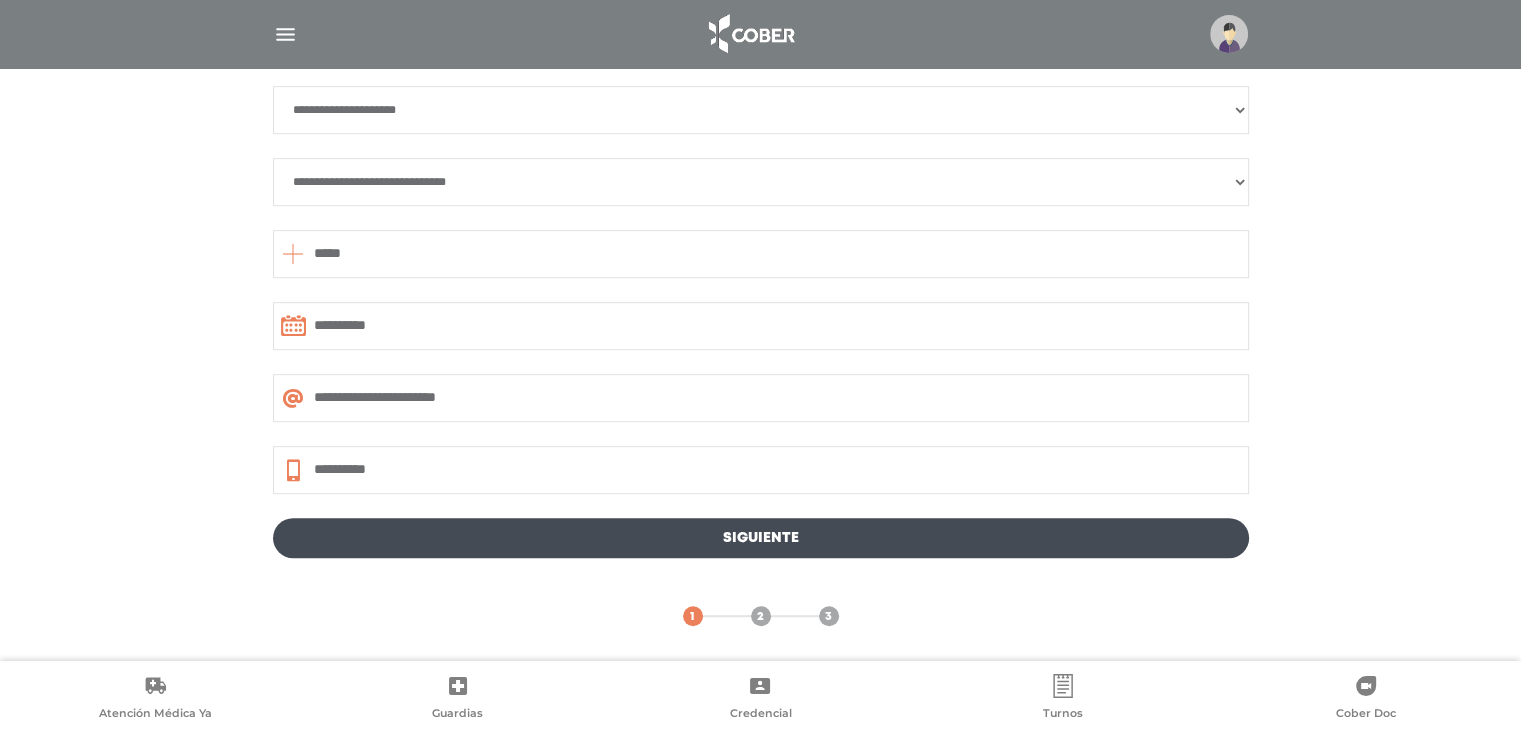 click on "Siguiente" at bounding box center [761, 538] 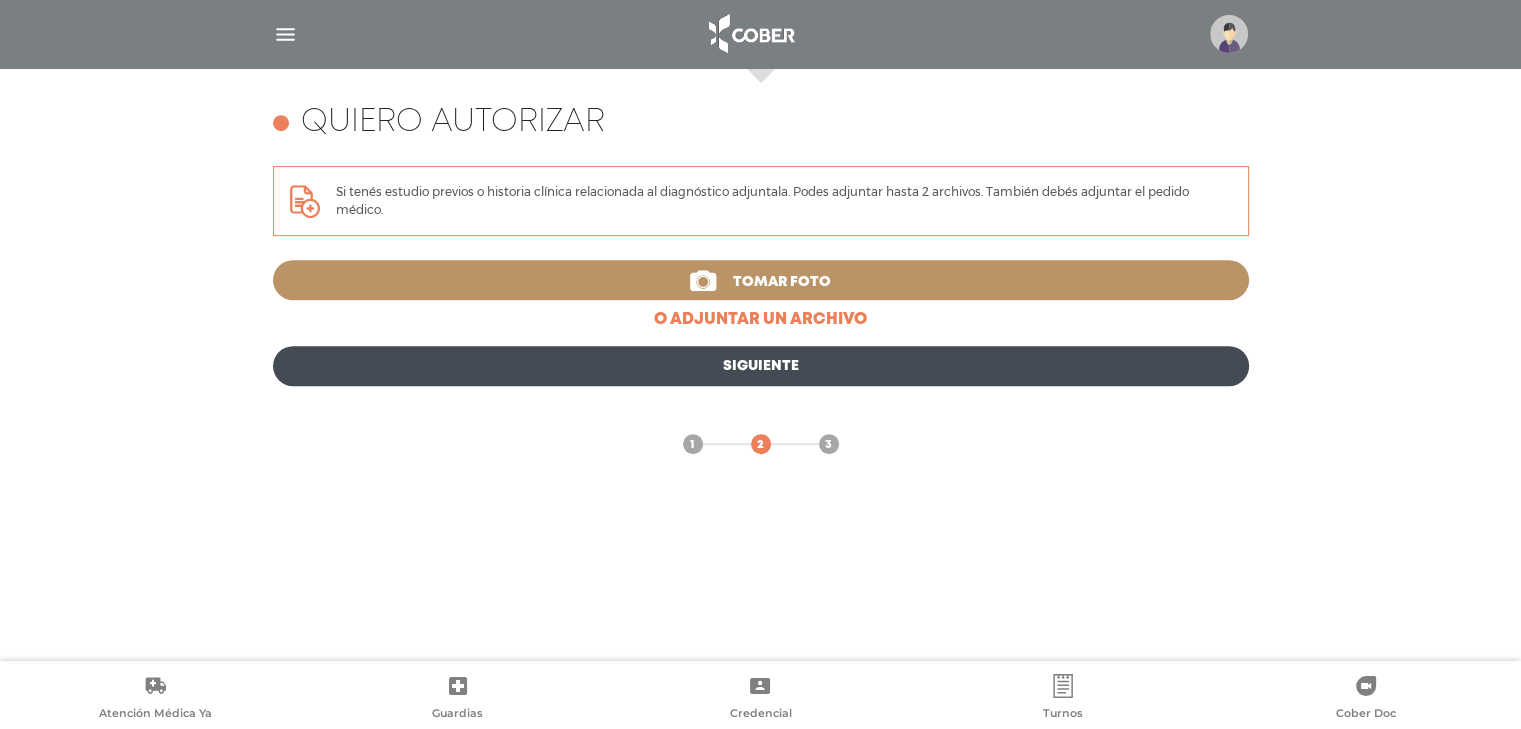 scroll, scrollTop: 868, scrollLeft: 0, axis: vertical 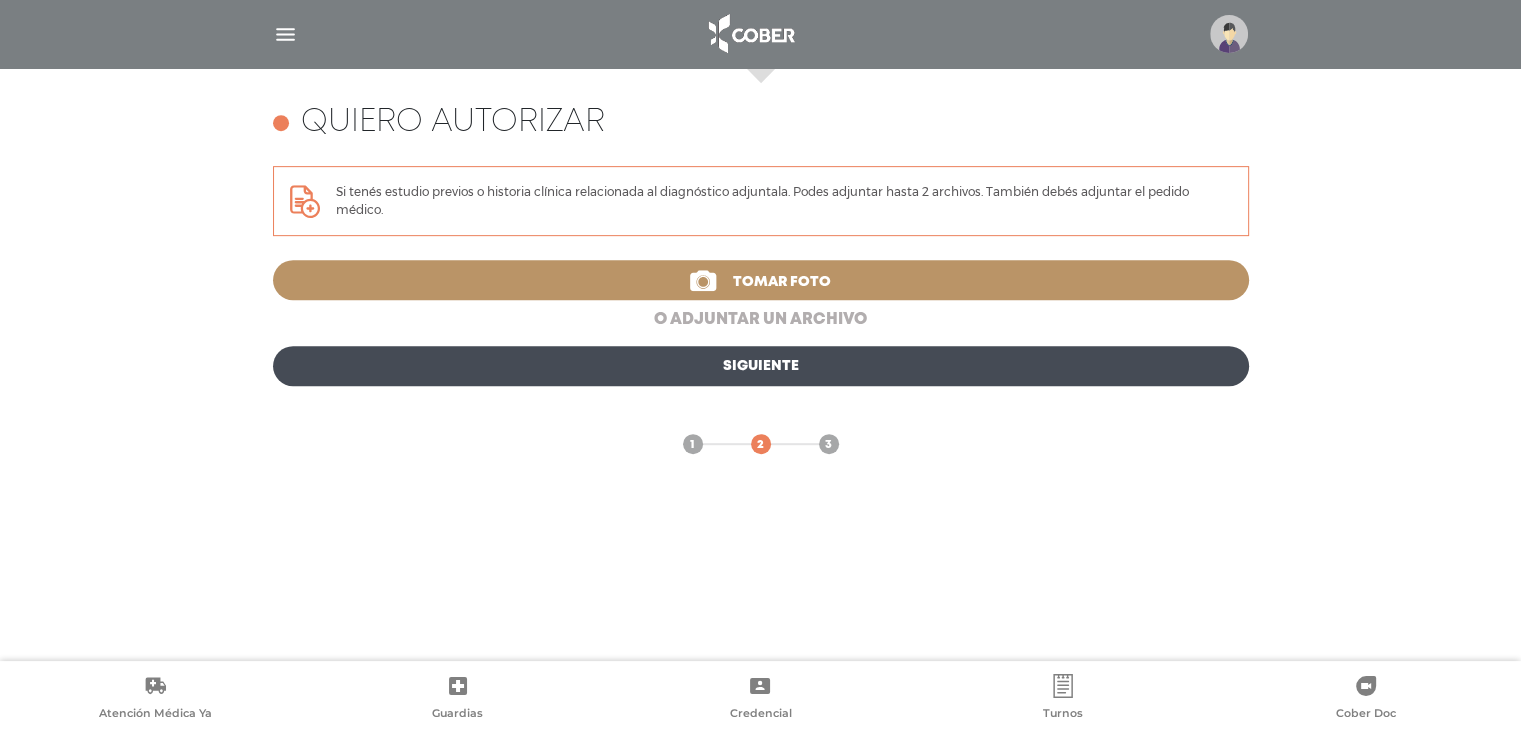 click on "o adjuntar un archivo" at bounding box center [761, 320] 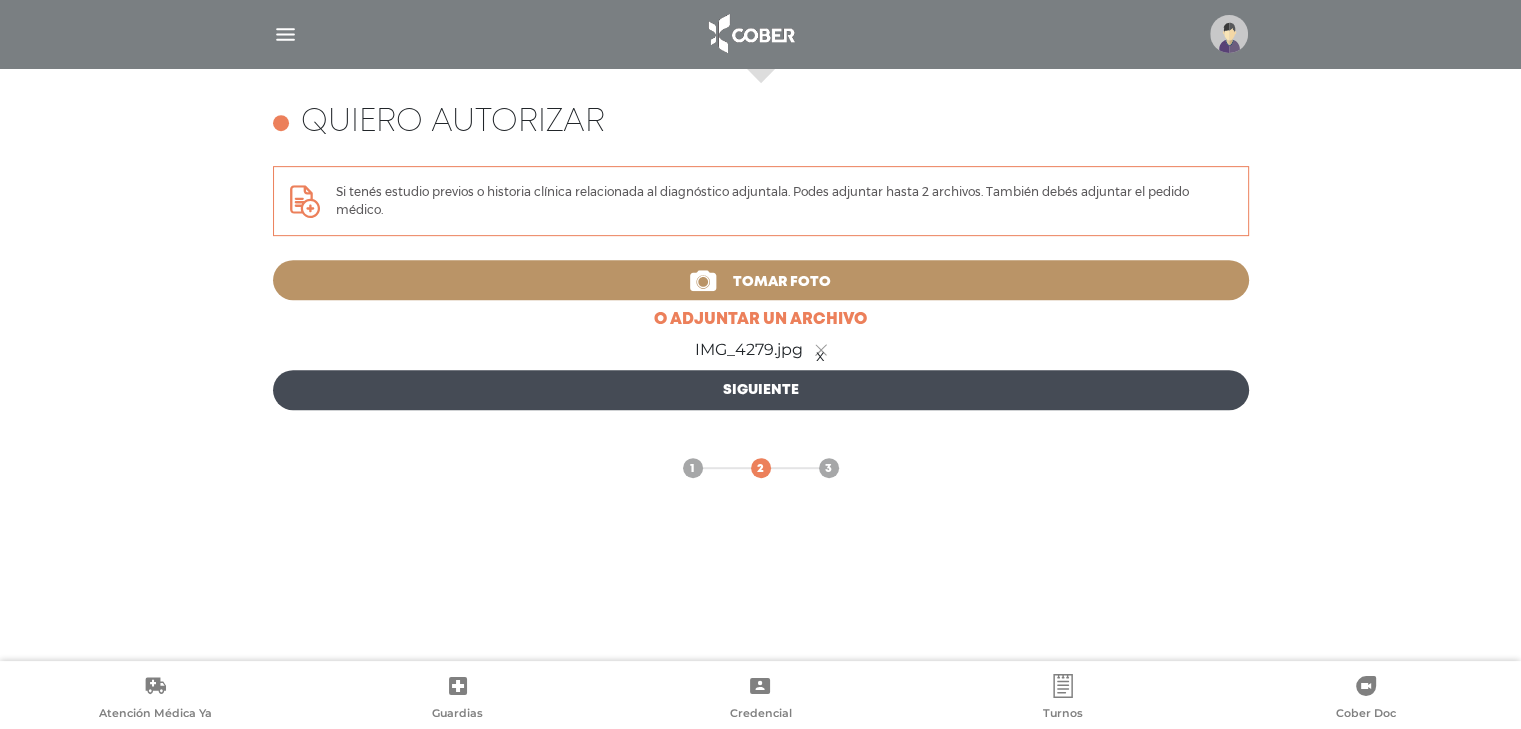 drag, startPoint x: 960, startPoint y: 444, endPoint x: 806, endPoint y: 403, distance: 159.36436 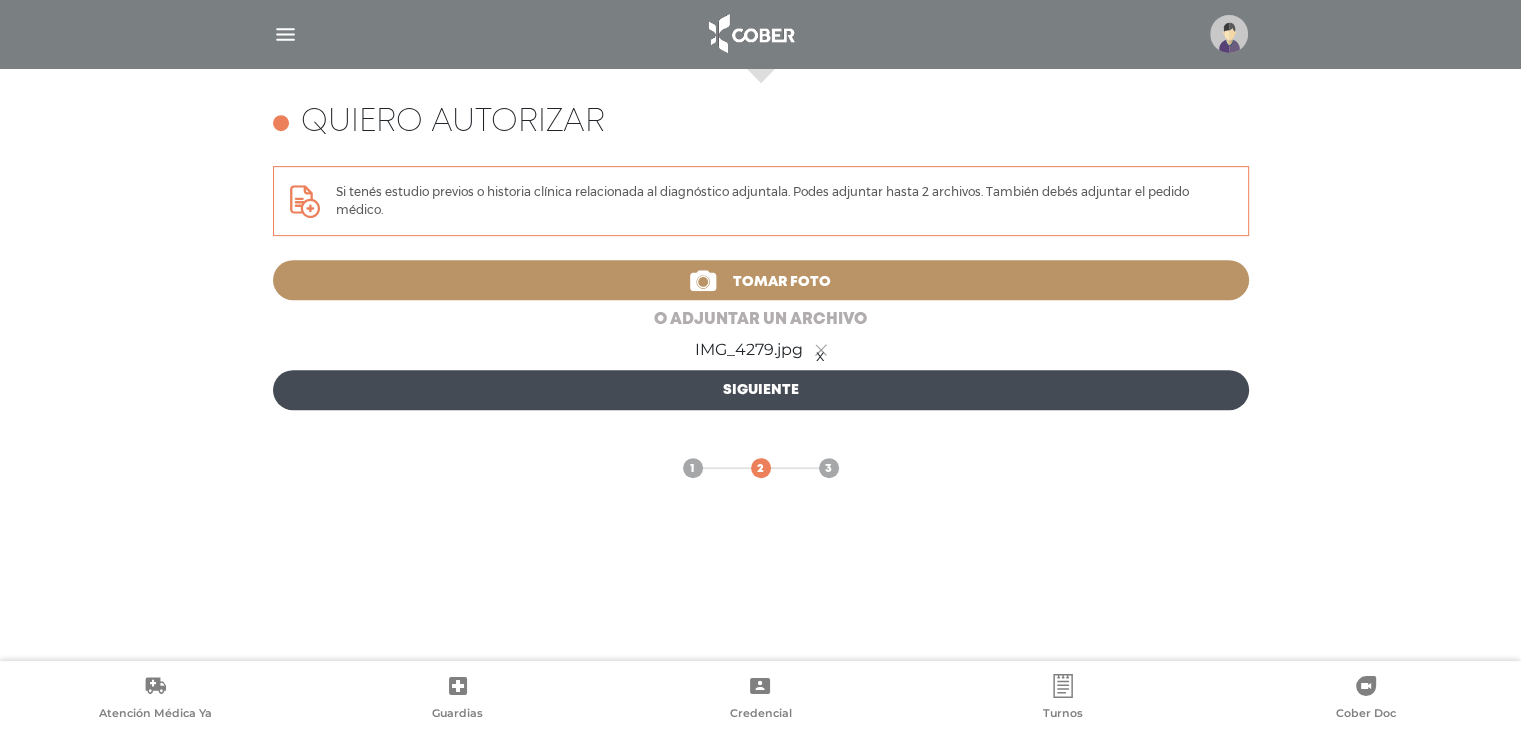 click on "o adjuntar un archivo" at bounding box center [761, 320] 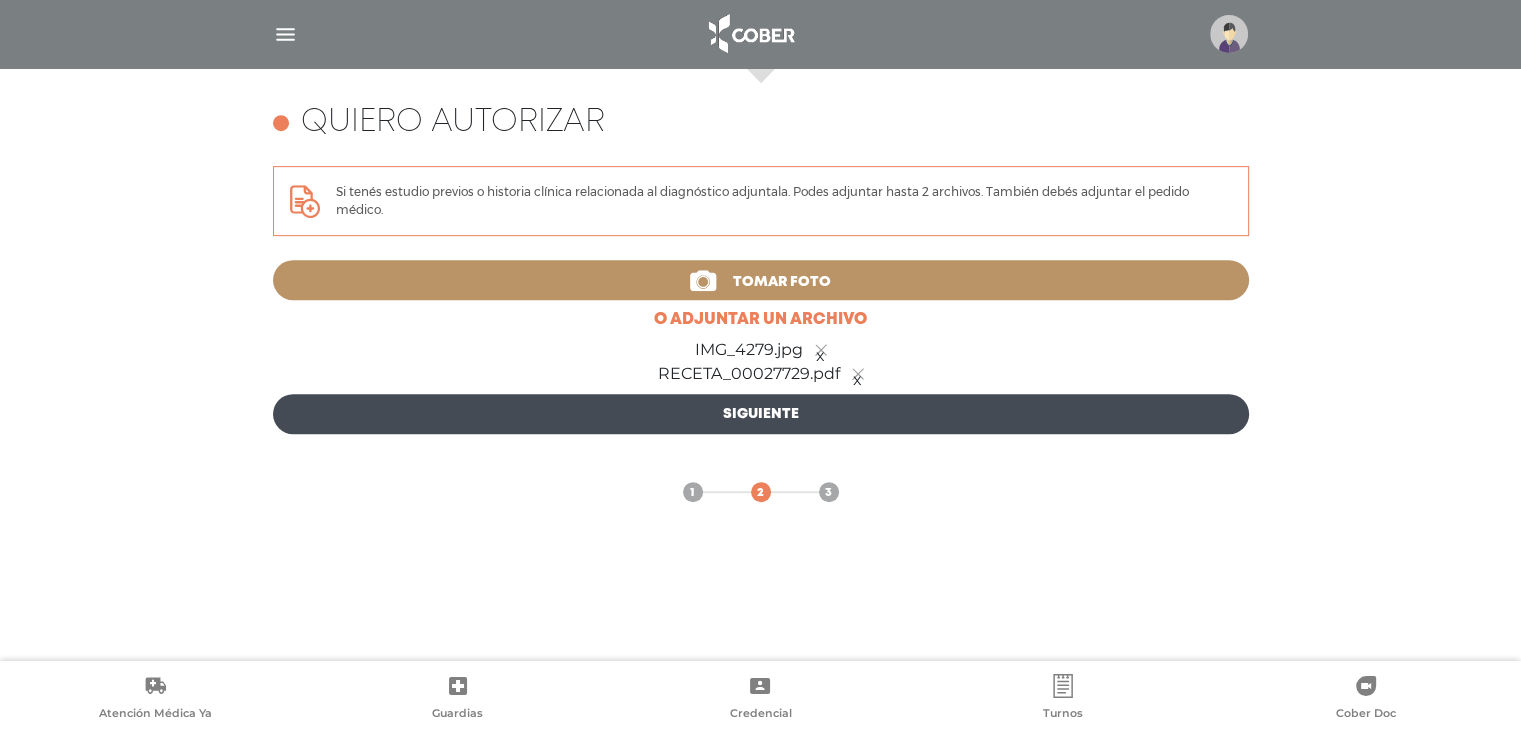 drag, startPoint x: 994, startPoint y: 546, endPoint x: 896, endPoint y: 465, distance: 127.141655 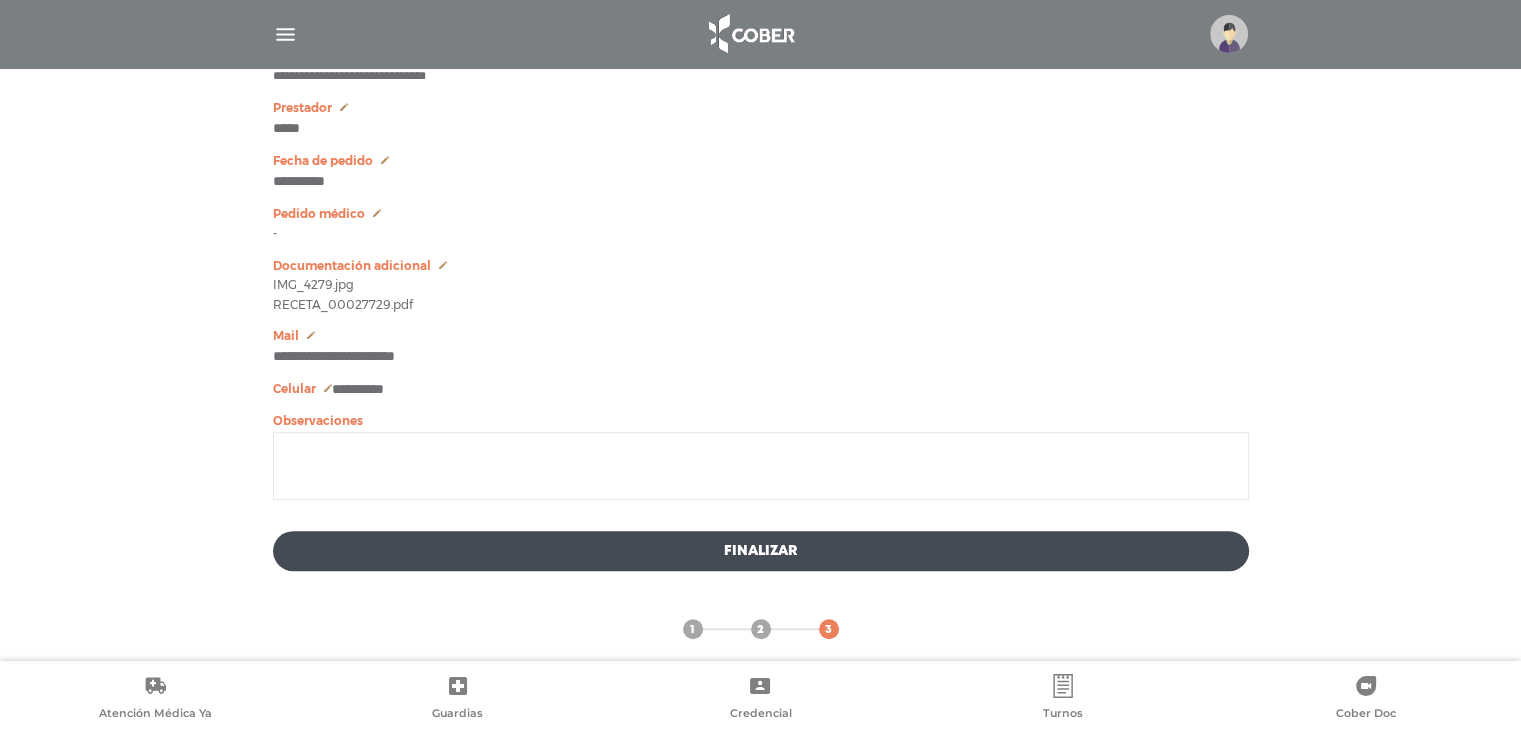 scroll, scrollTop: 1130, scrollLeft: 0, axis: vertical 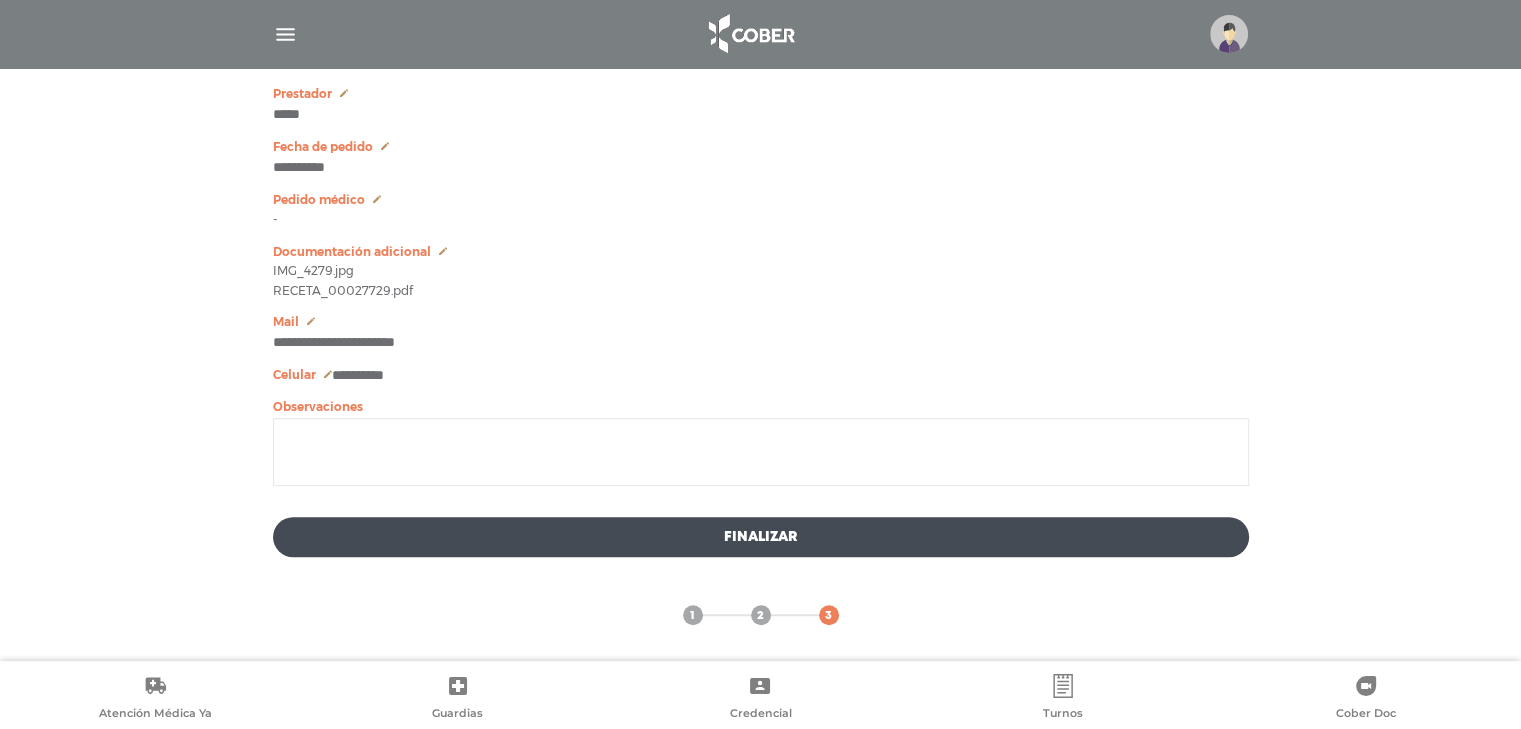 click at bounding box center [761, 452] 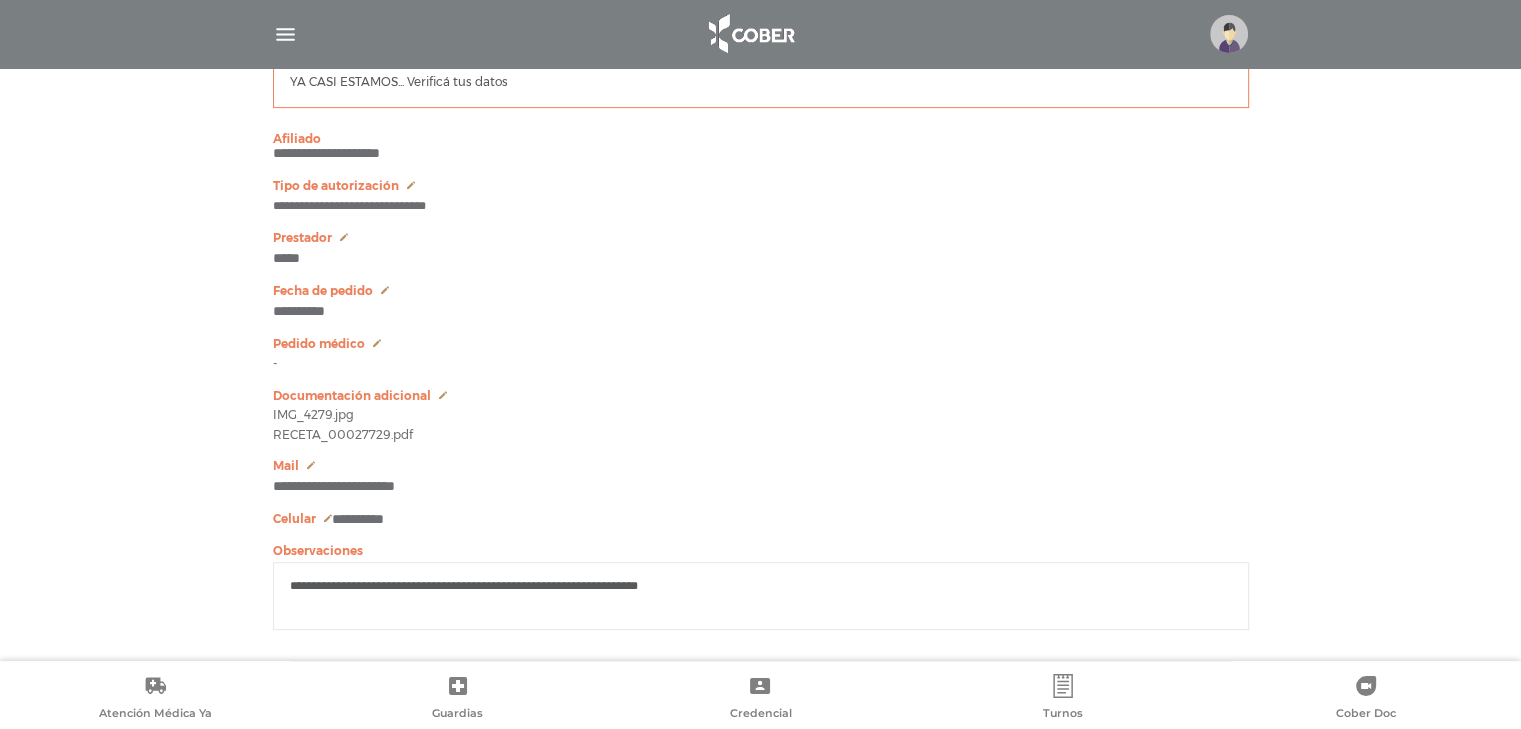 scroll, scrollTop: 1130, scrollLeft: 0, axis: vertical 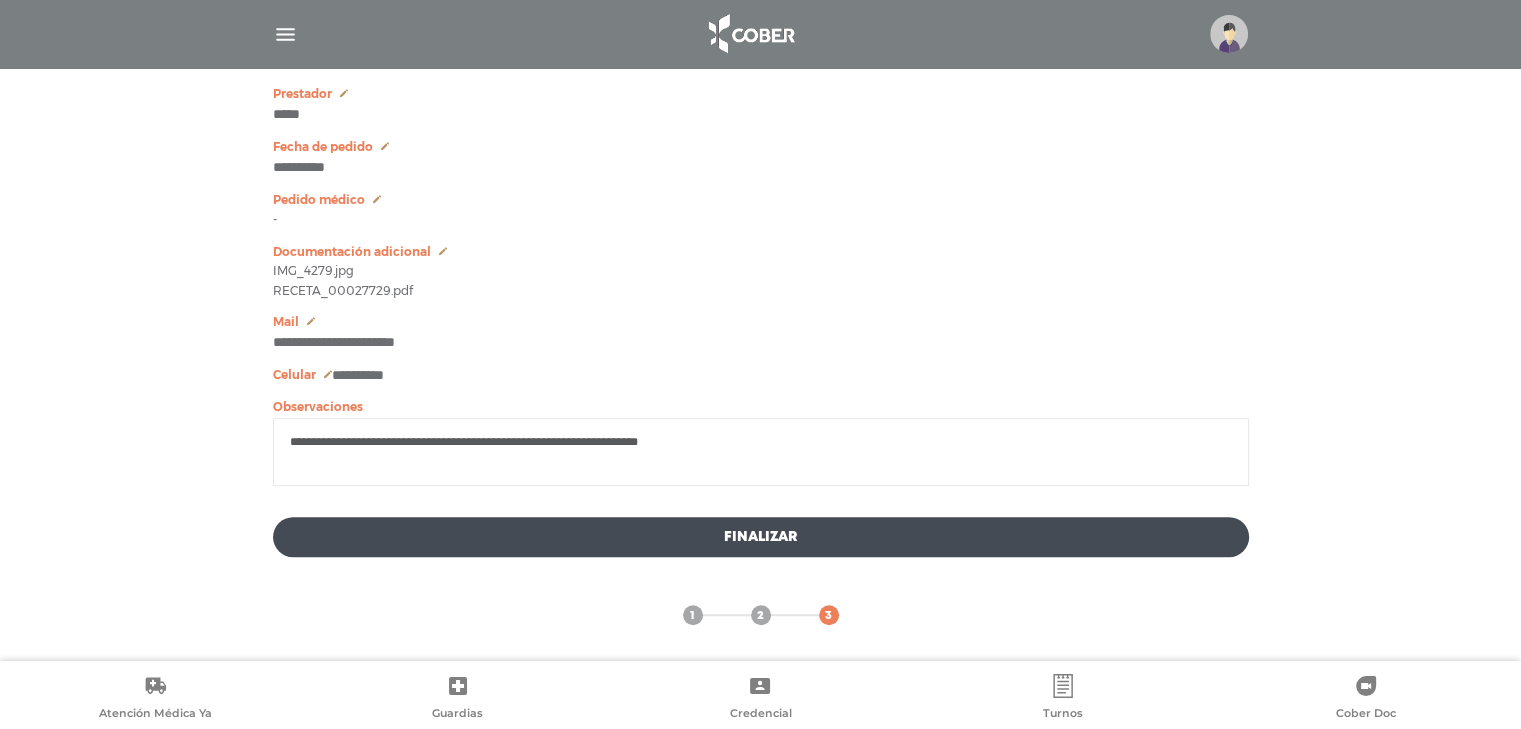 type on "**********" 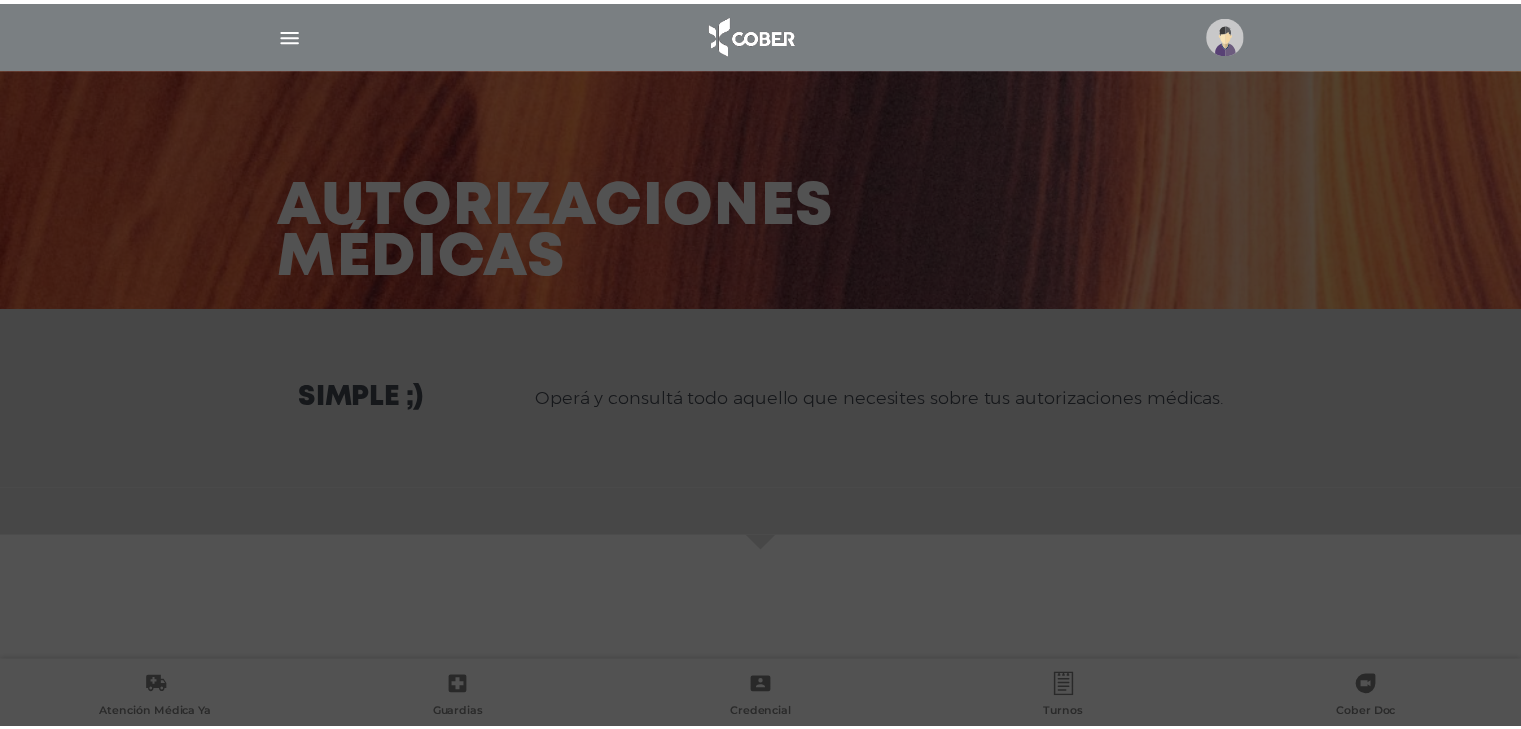 scroll, scrollTop: 0, scrollLeft: 0, axis: both 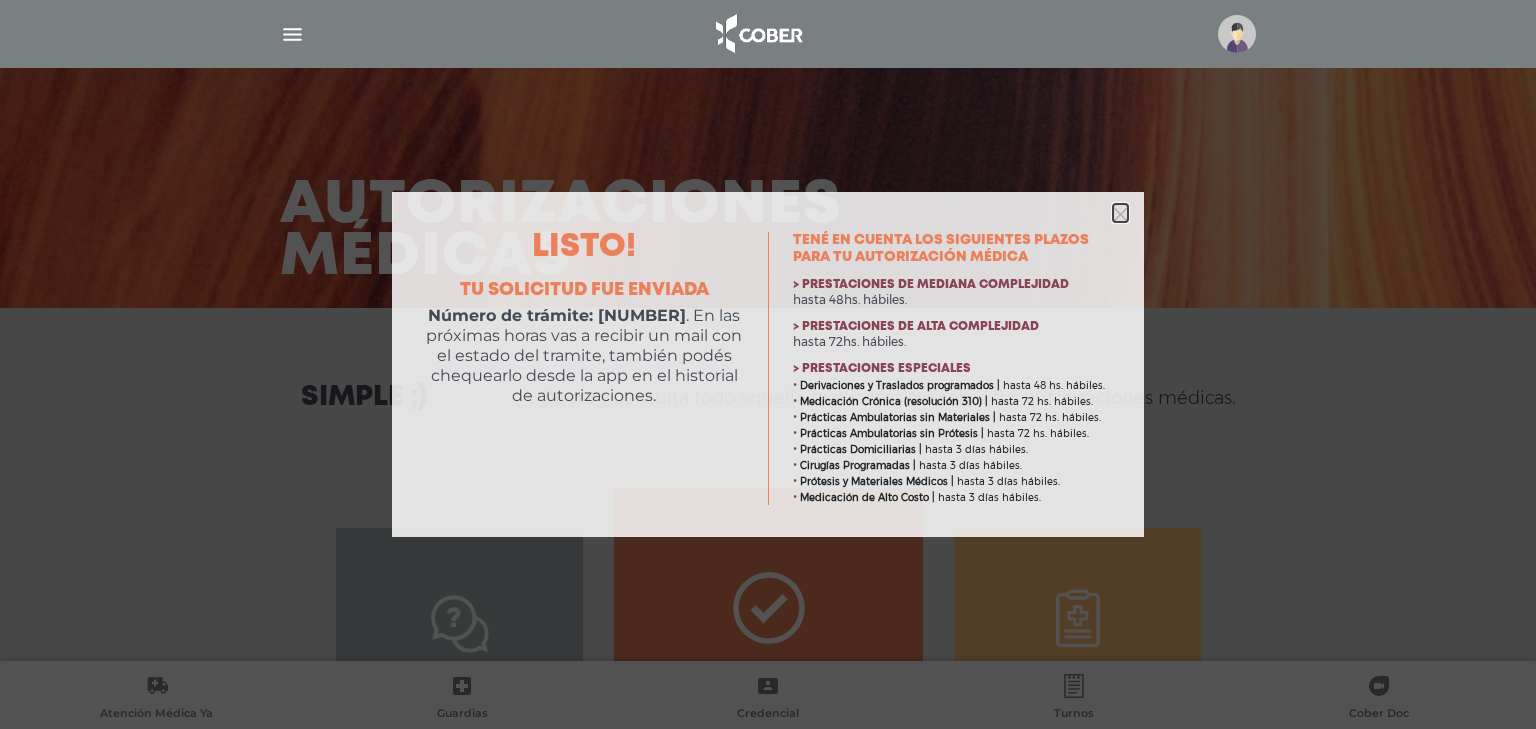 click 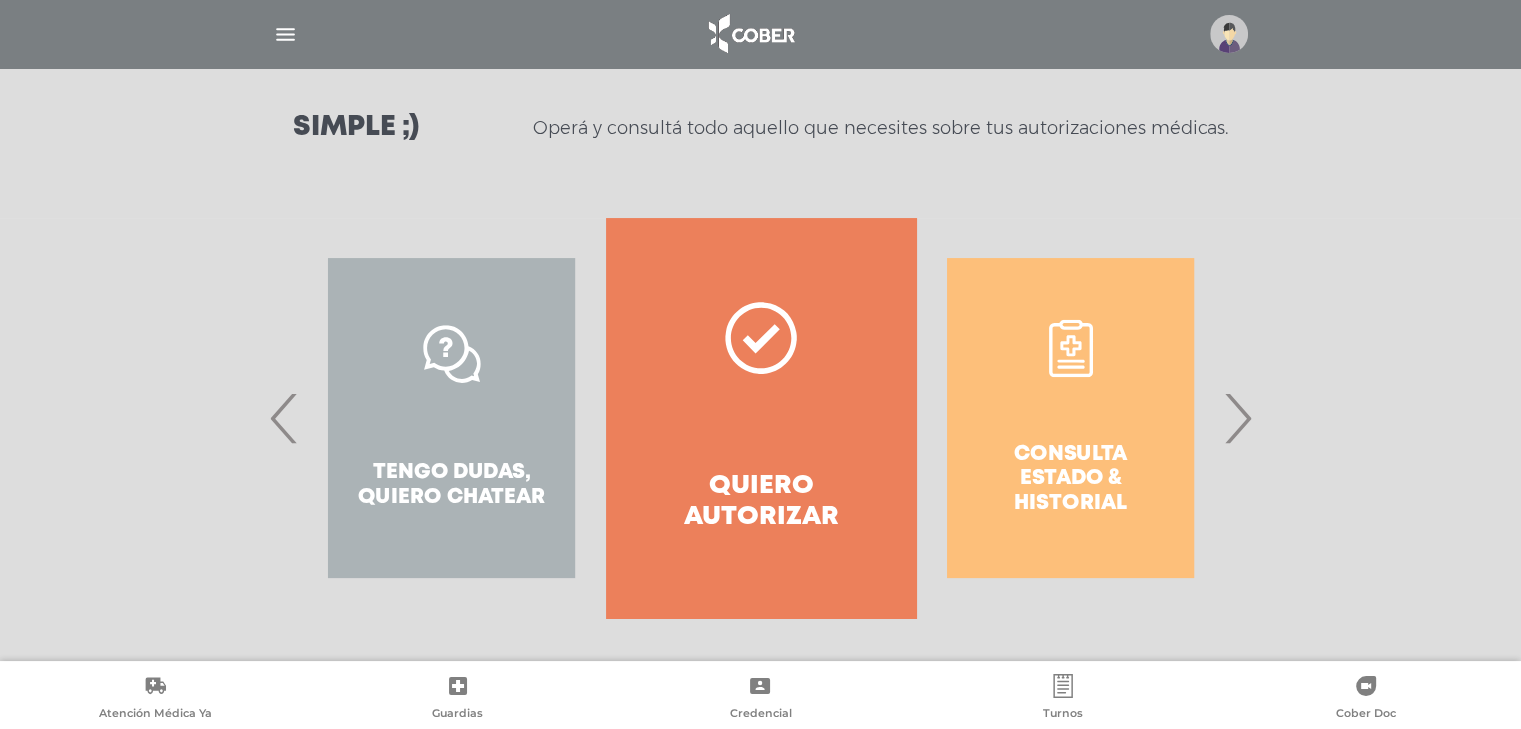 scroll, scrollTop: 274, scrollLeft: 0, axis: vertical 